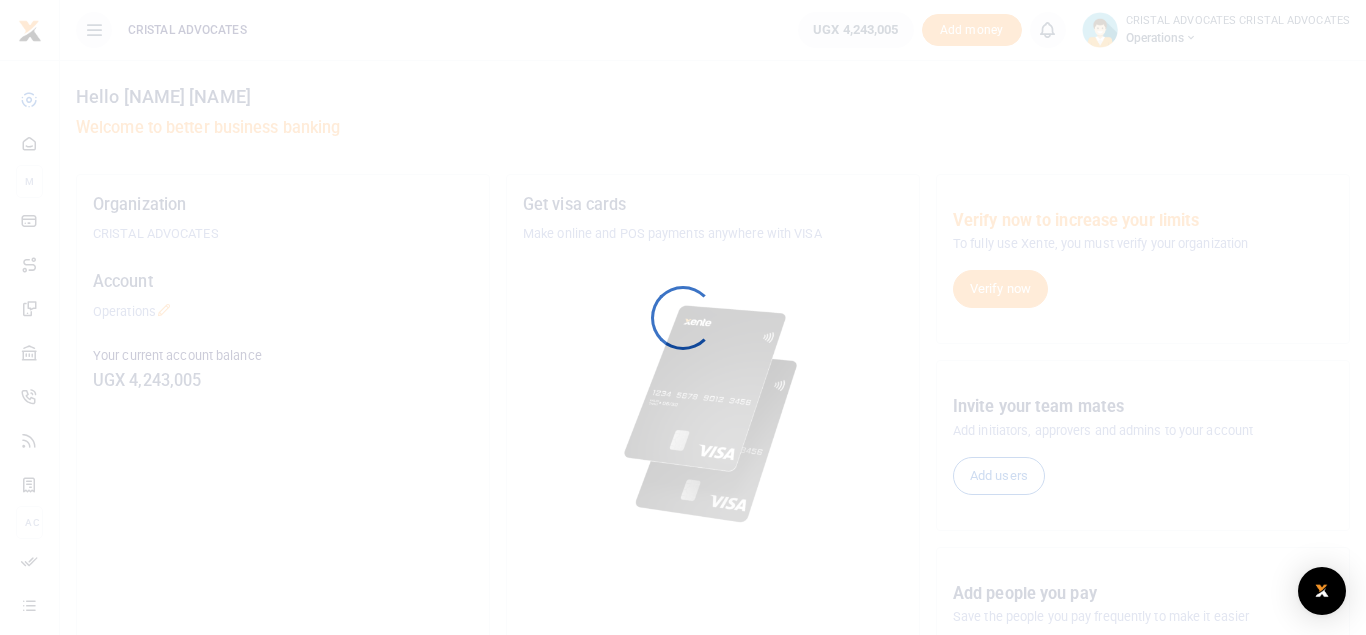scroll, scrollTop: 0, scrollLeft: 0, axis: both 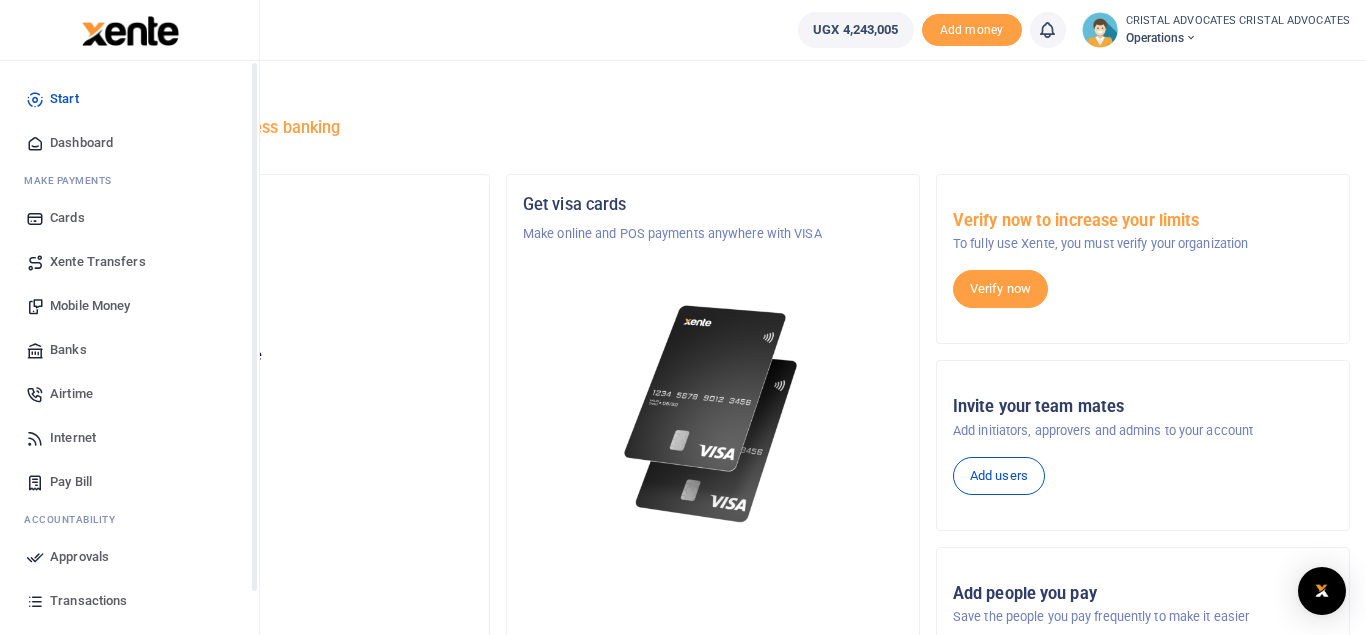click on "Mobile Money" at bounding box center (90, 306) 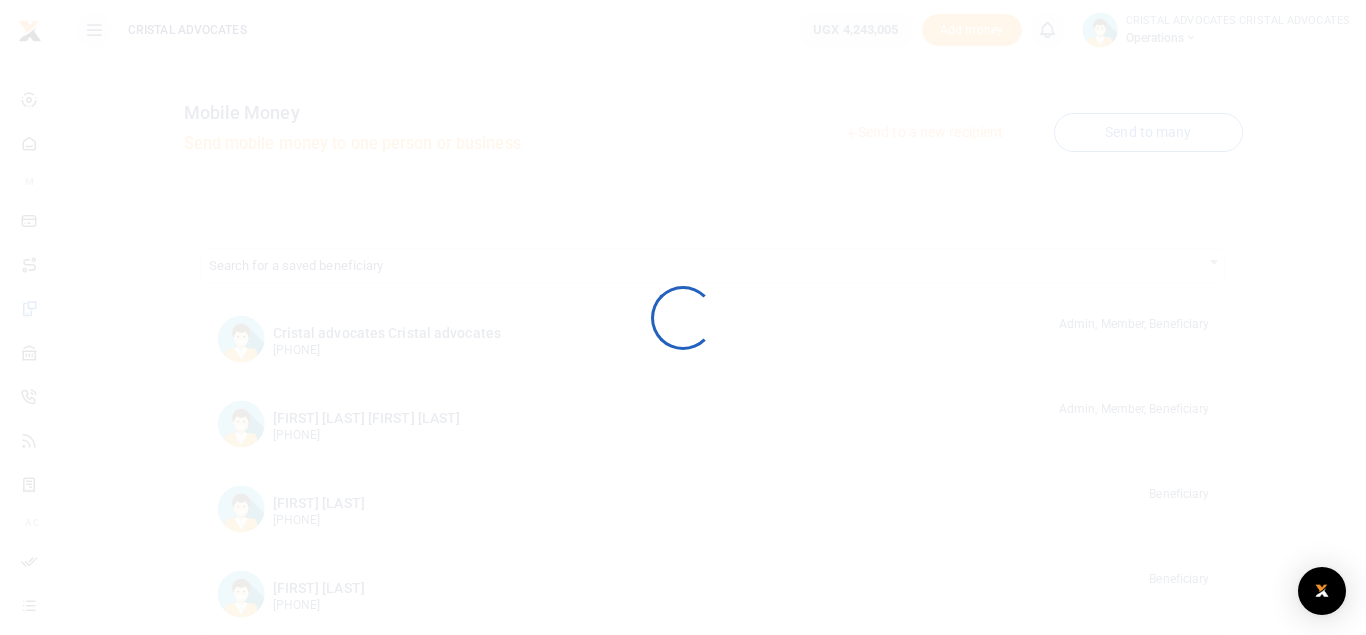 scroll, scrollTop: 0, scrollLeft: 0, axis: both 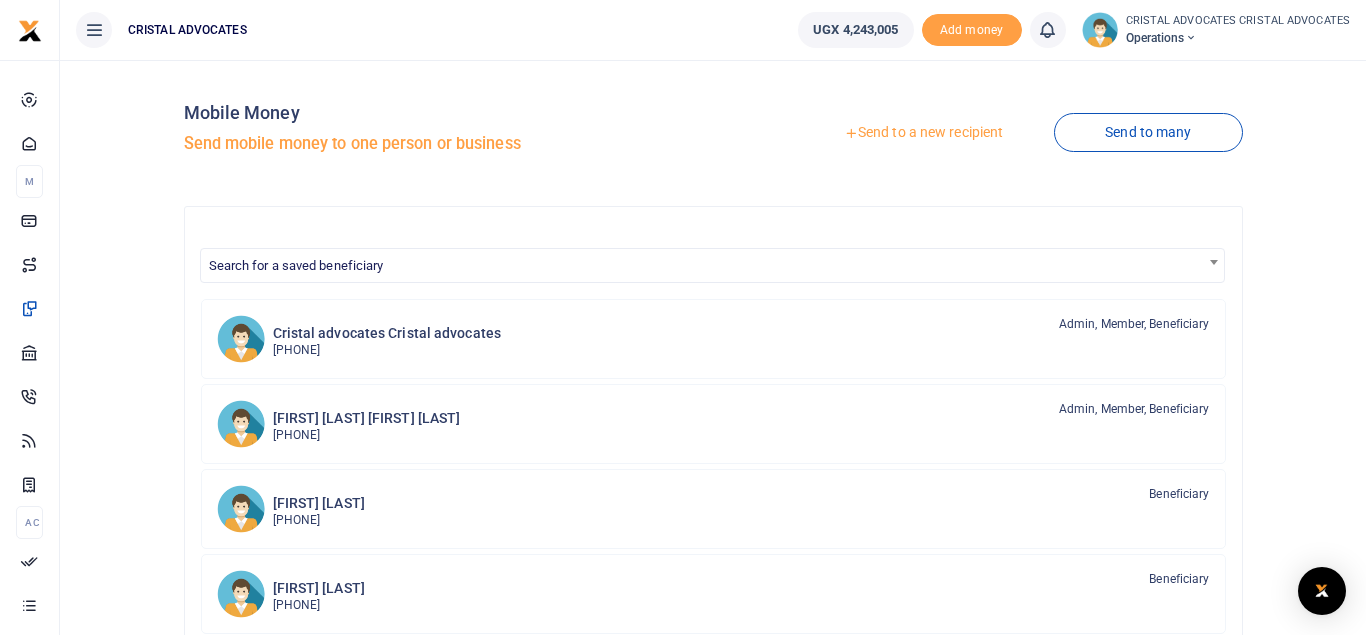 click on "Search for a saved beneficiary" at bounding box center (712, 263) 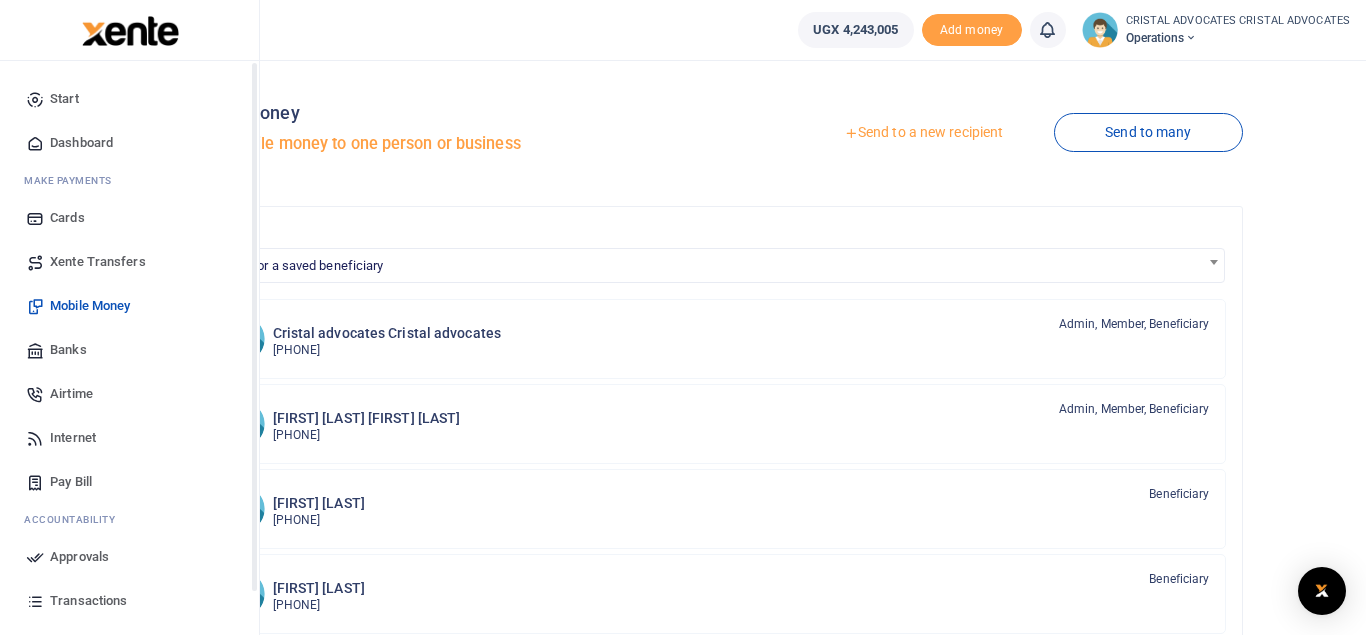 click on "Mobile Money" at bounding box center [90, 306] 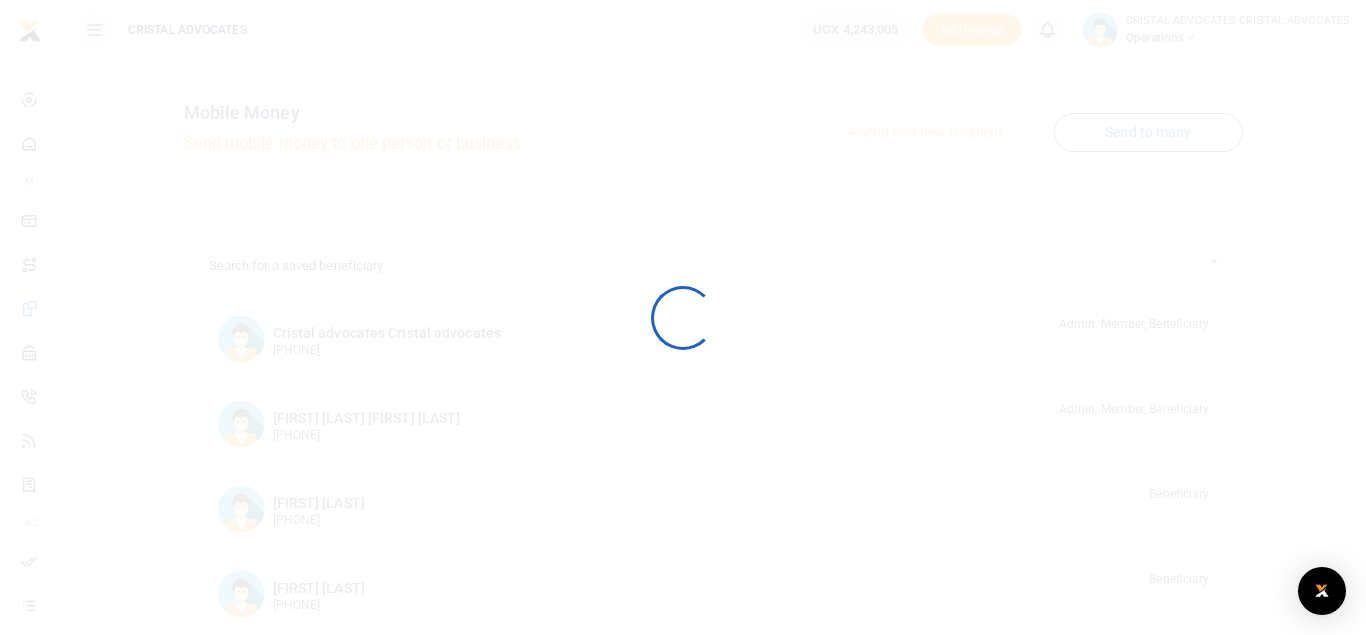 scroll, scrollTop: 0, scrollLeft: 0, axis: both 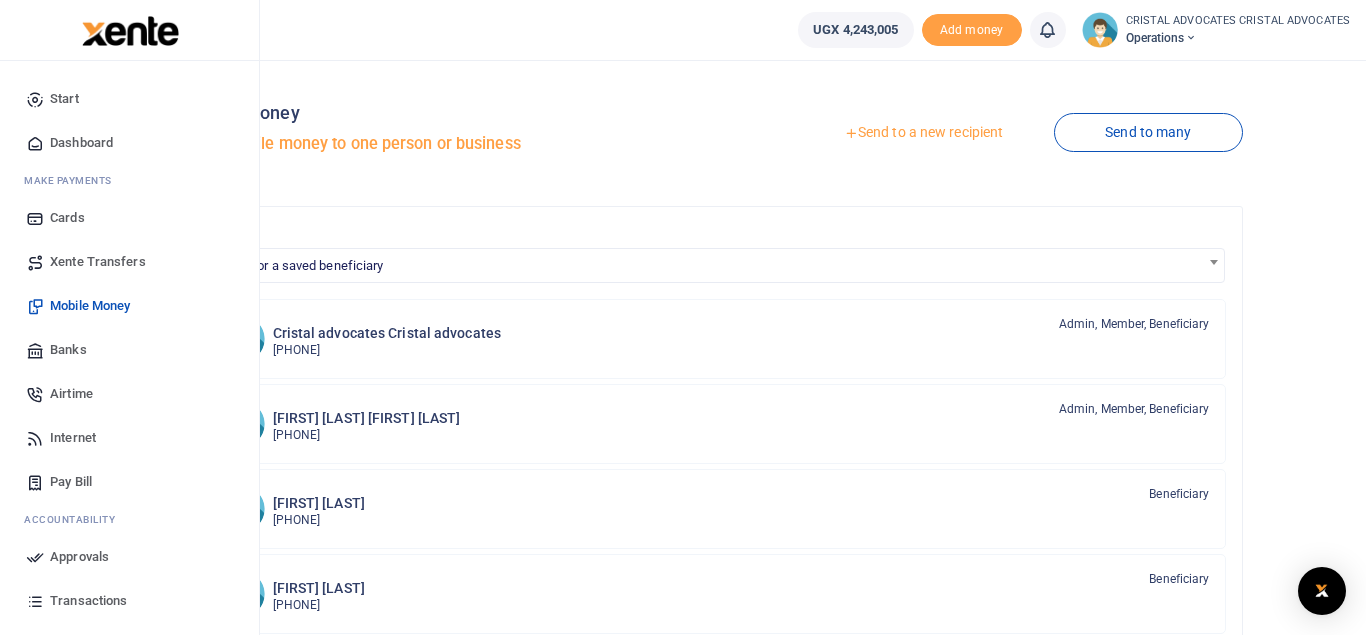 click on "Mobile Money" at bounding box center [90, 306] 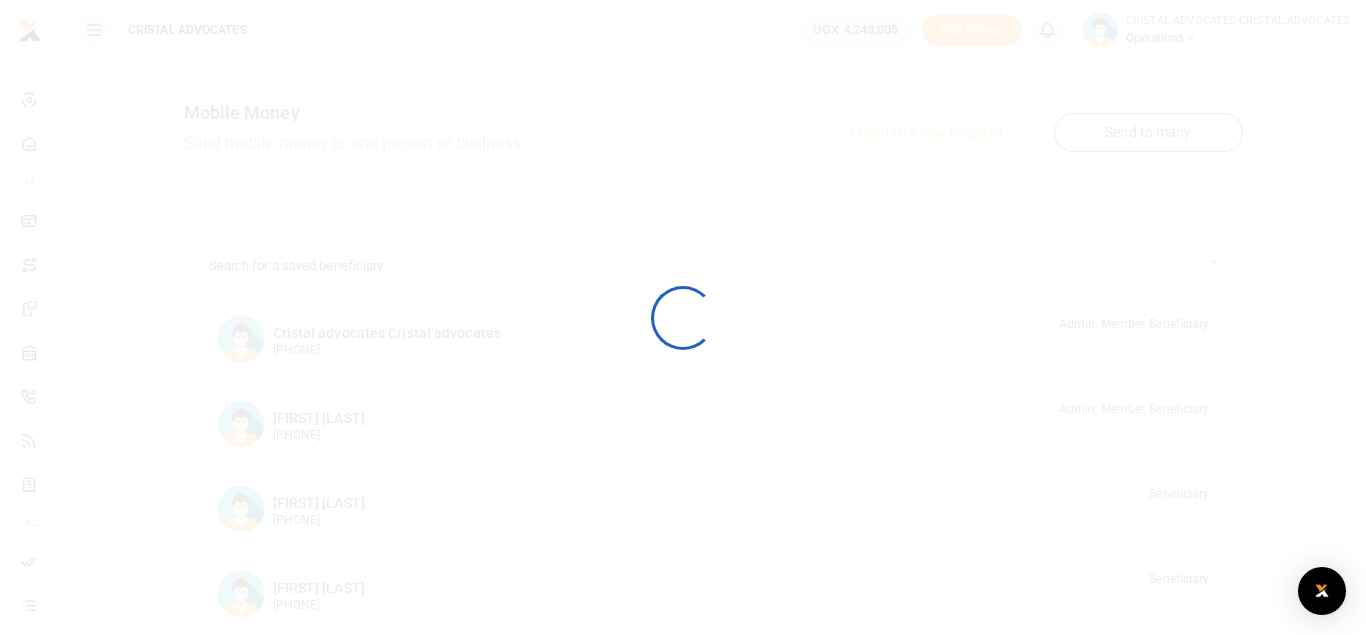 scroll, scrollTop: 0, scrollLeft: 0, axis: both 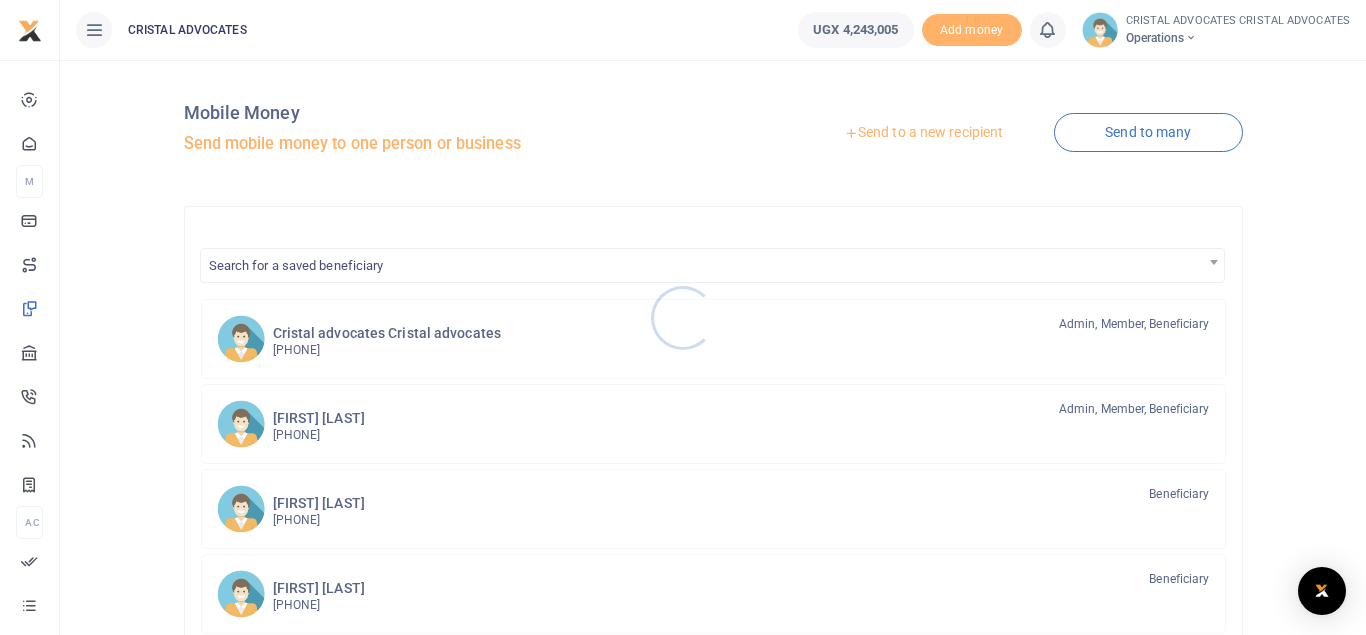 click at bounding box center (683, 317) 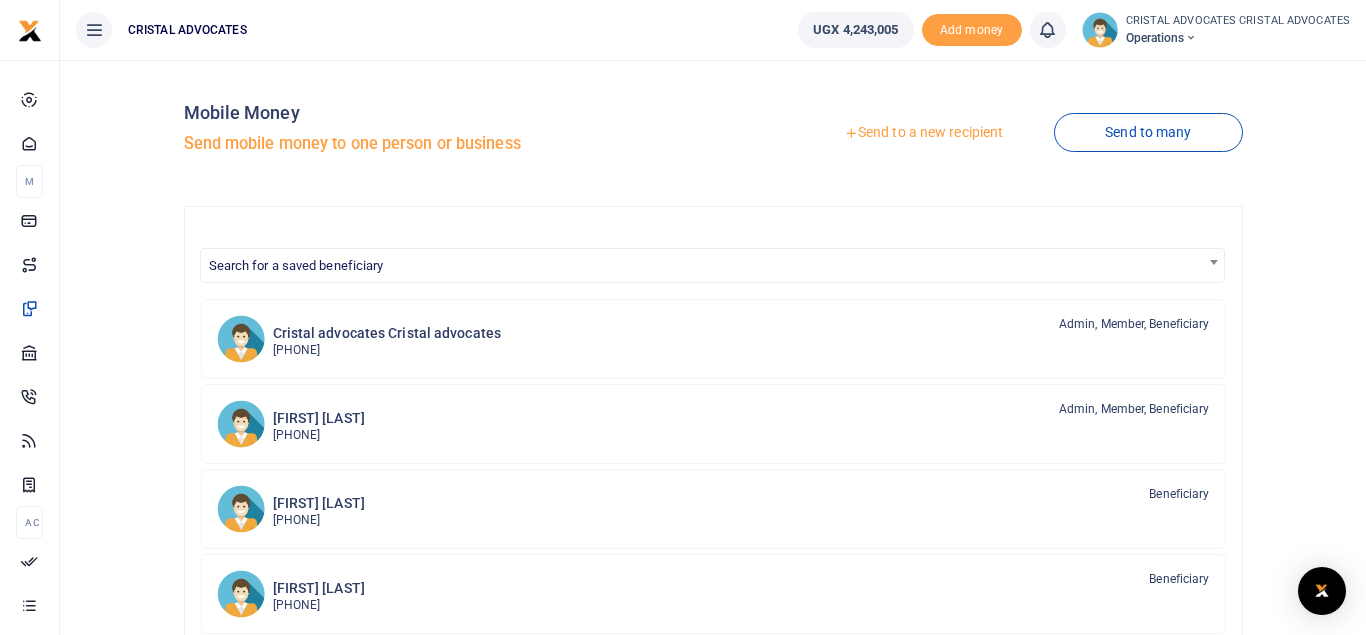 click on "Send to a new recipient" at bounding box center (923, 133) 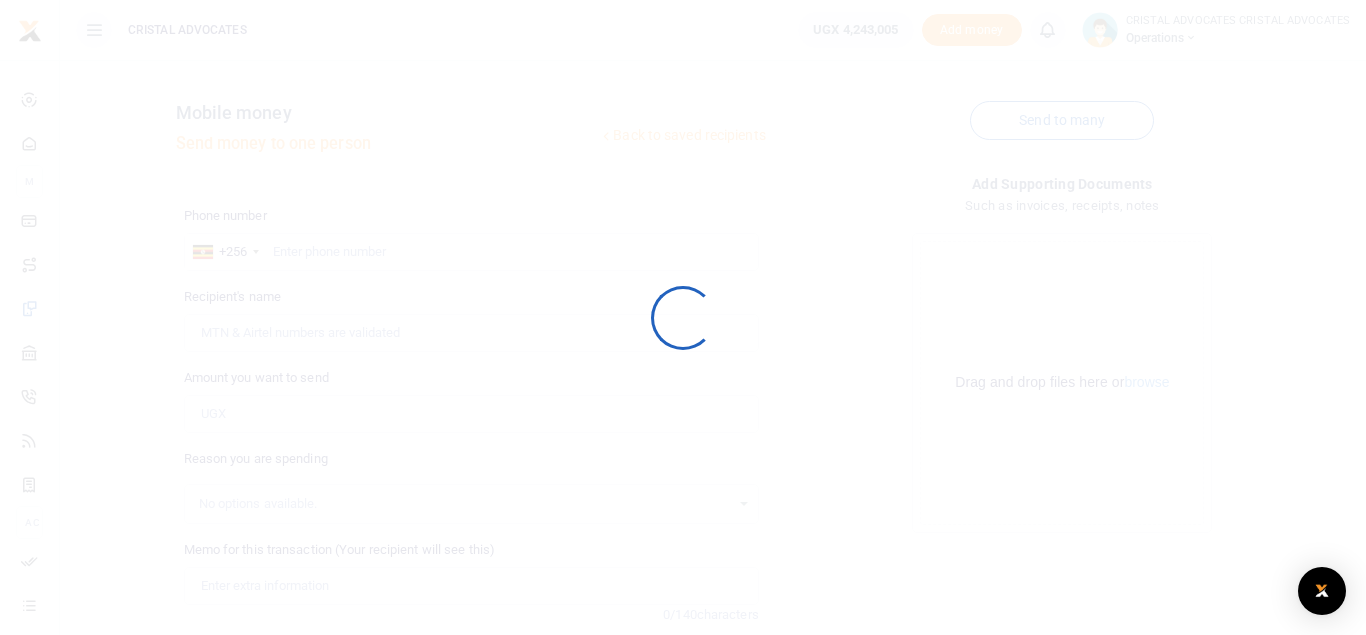 scroll, scrollTop: 0, scrollLeft: 0, axis: both 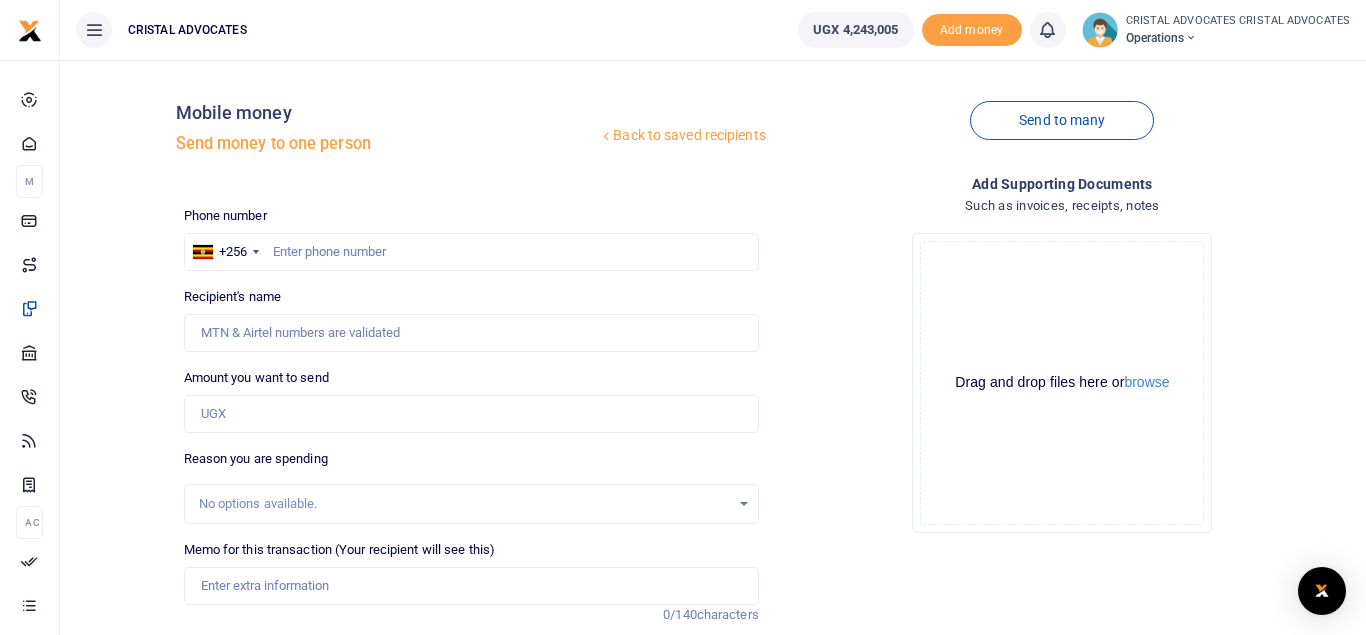 click at bounding box center (683, 317) 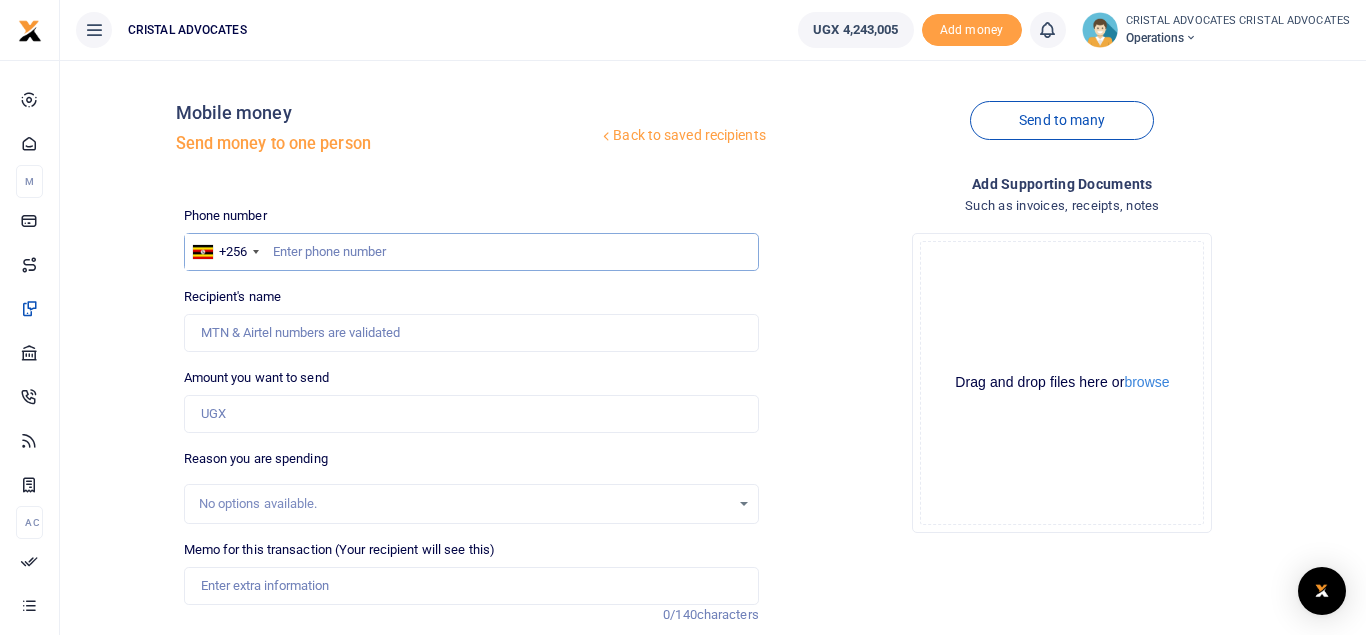 click at bounding box center (471, 252) 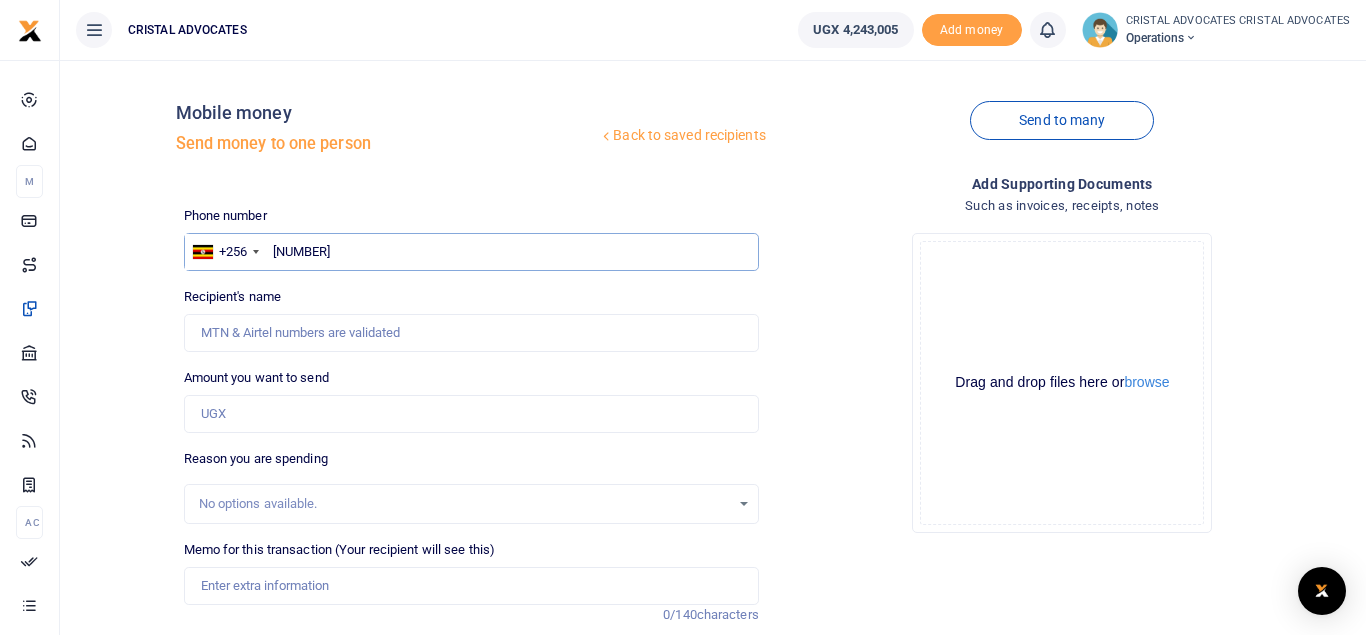 type on "[NUMBER]" 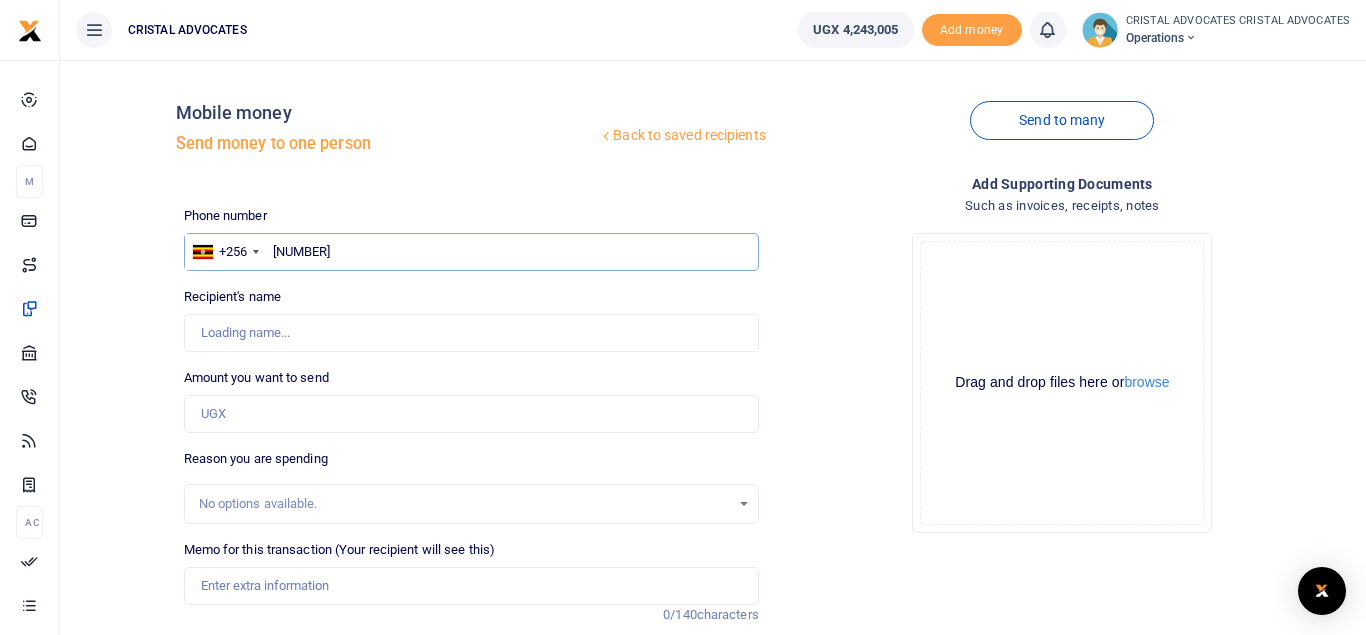 type on "[FIRST] [LAST]" 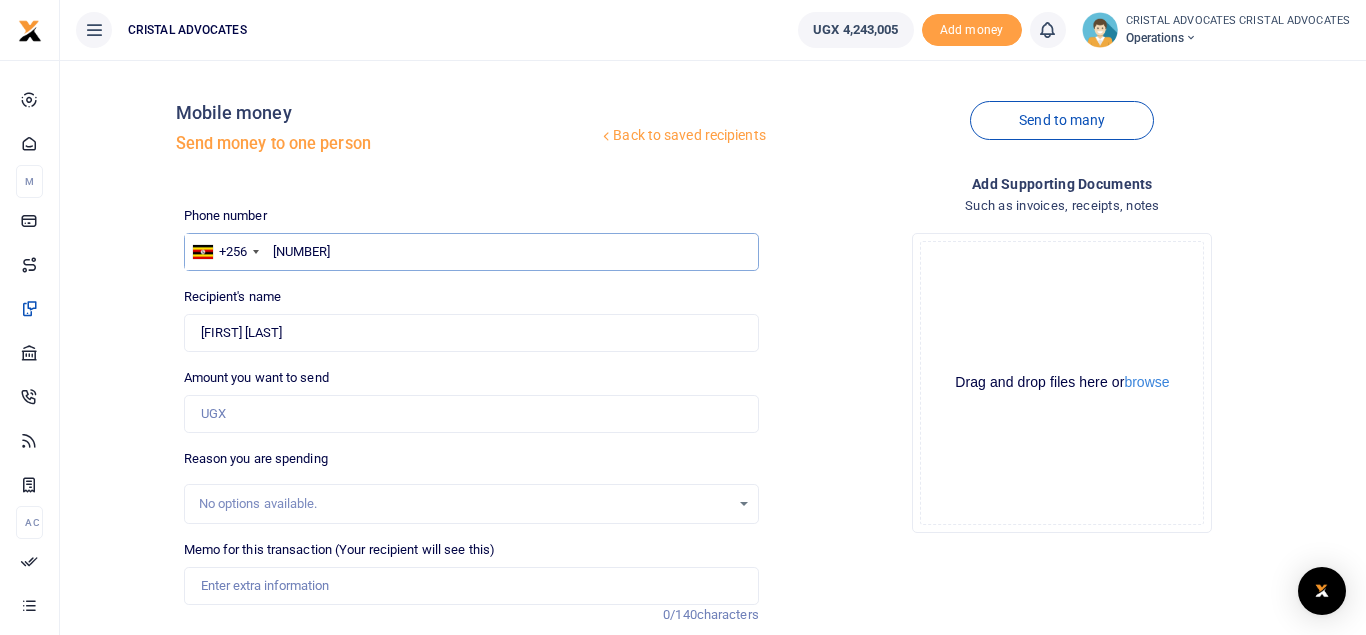 type on "[NUMBER]" 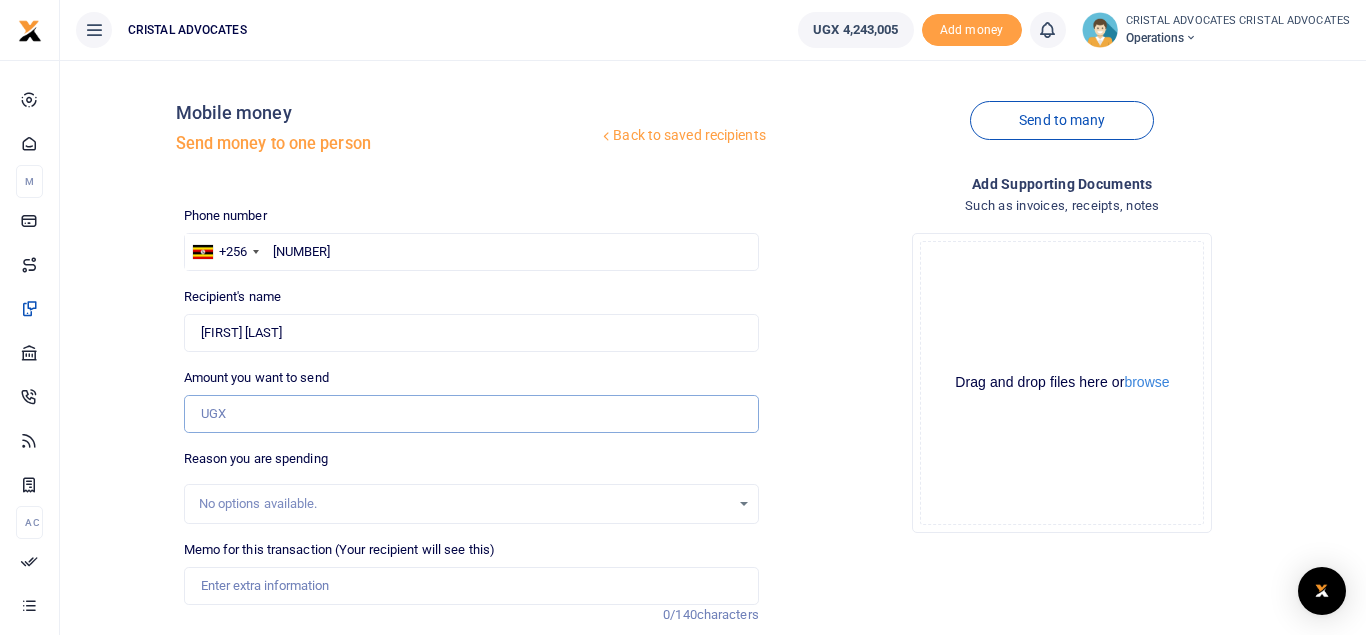 click on "Amount you want to send" at bounding box center (471, 414) 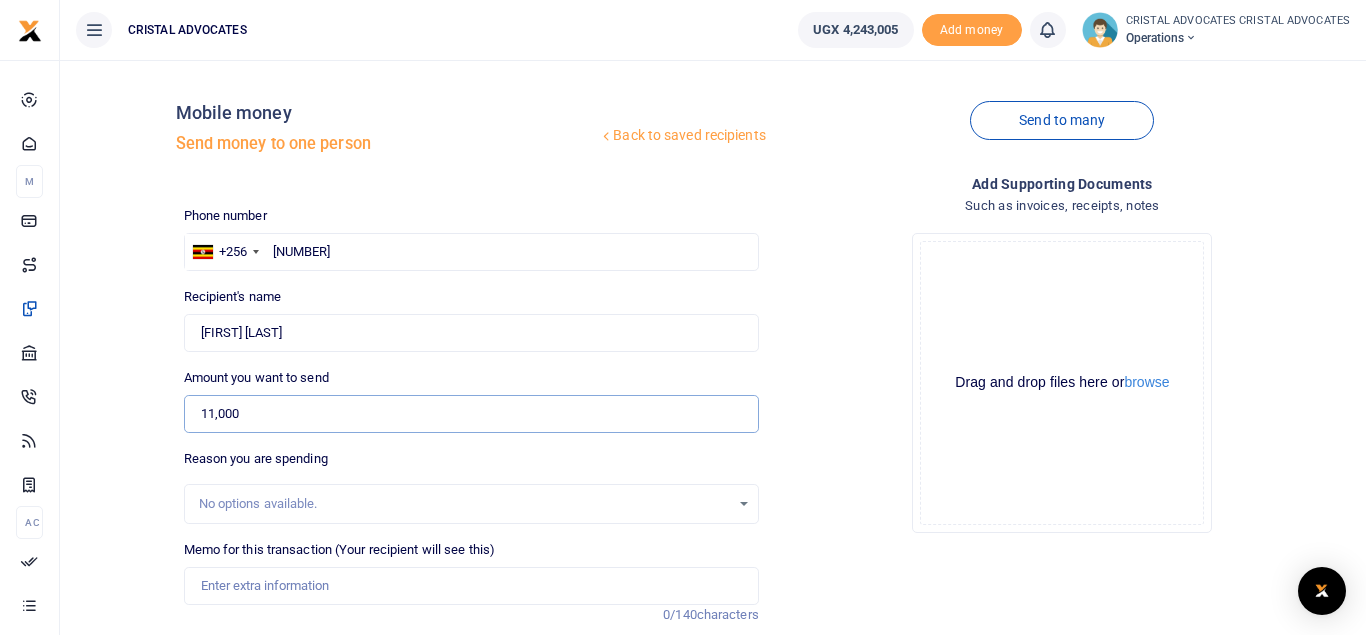 type on "11,000" 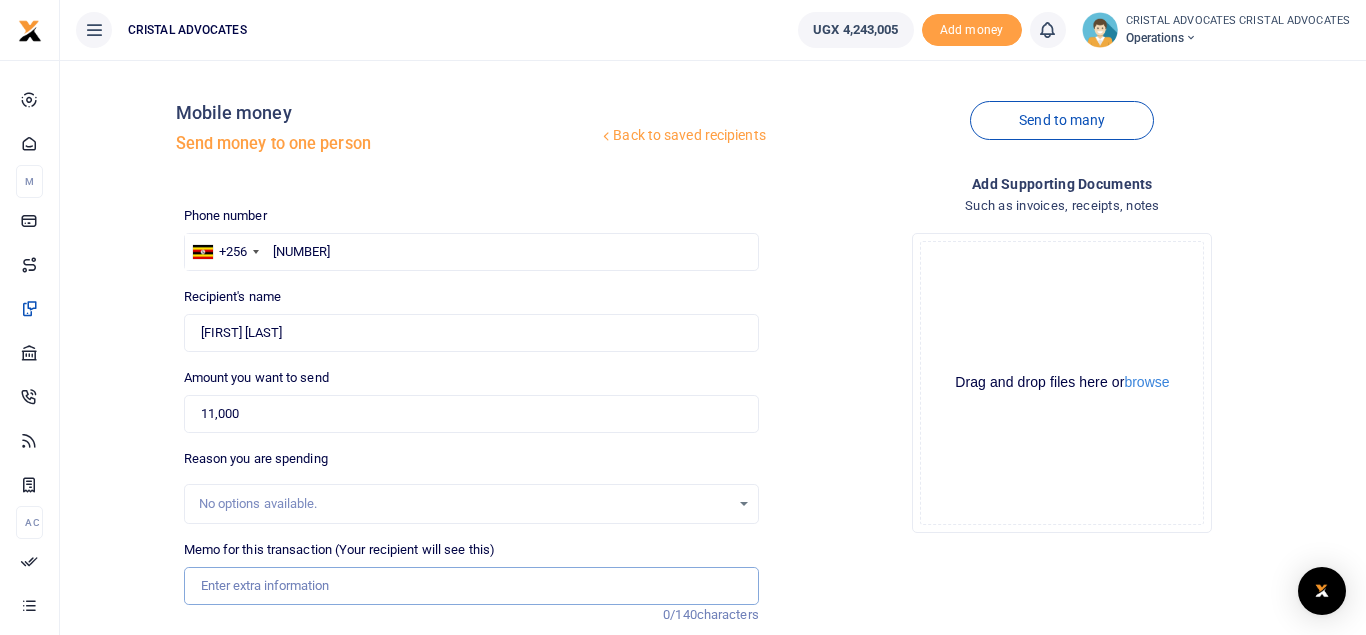 click on "Memo for this transaction (Your recipient will see this)" at bounding box center (471, 586) 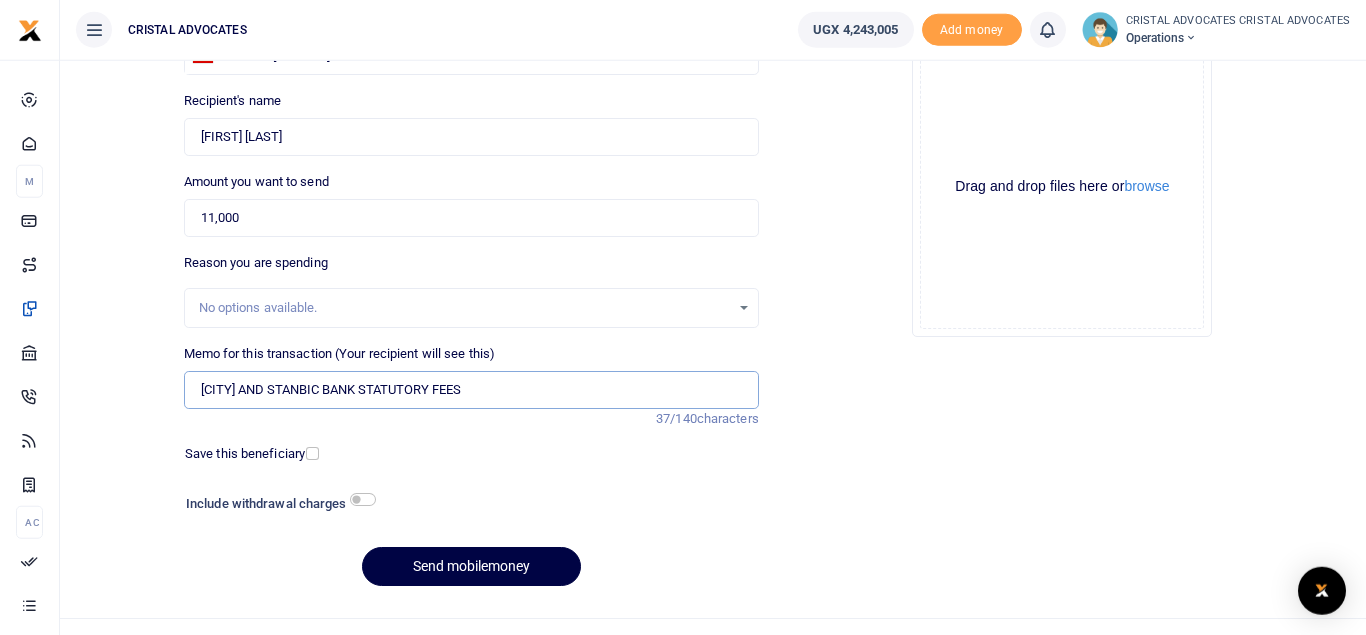 scroll, scrollTop: 203, scrollLeft: 0, axis: vertical 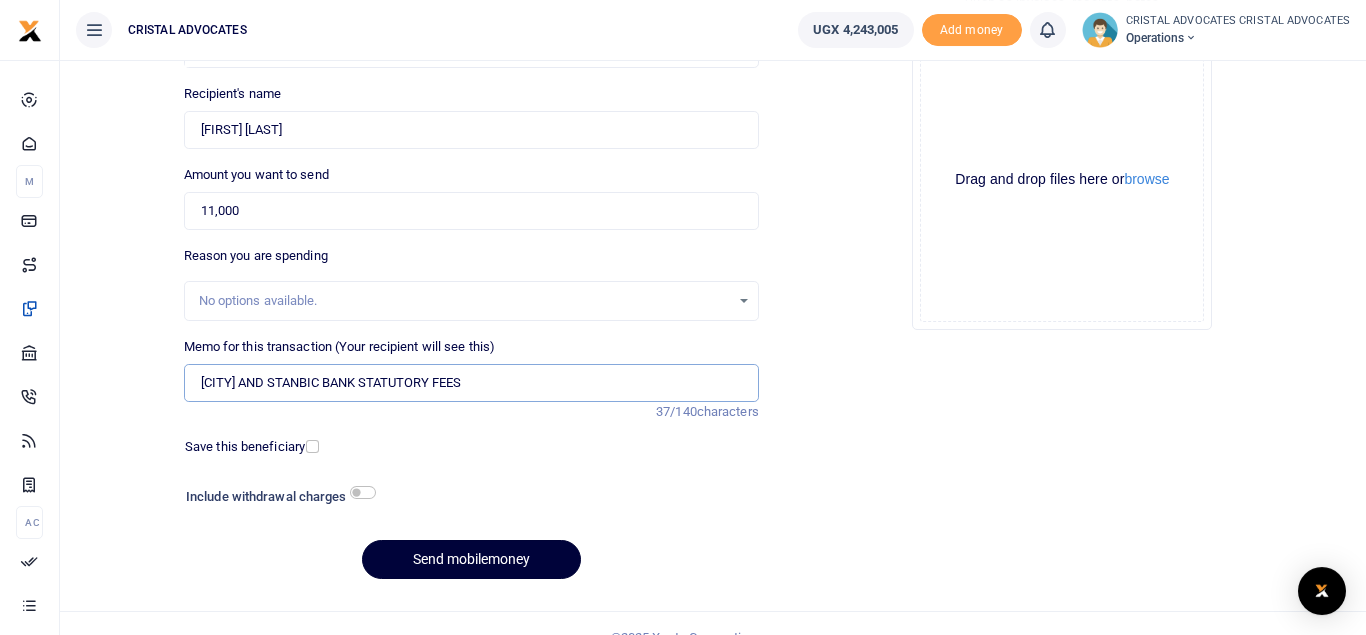 type on "[CITY] AND STANBIC BANK STATUTORY FEES" 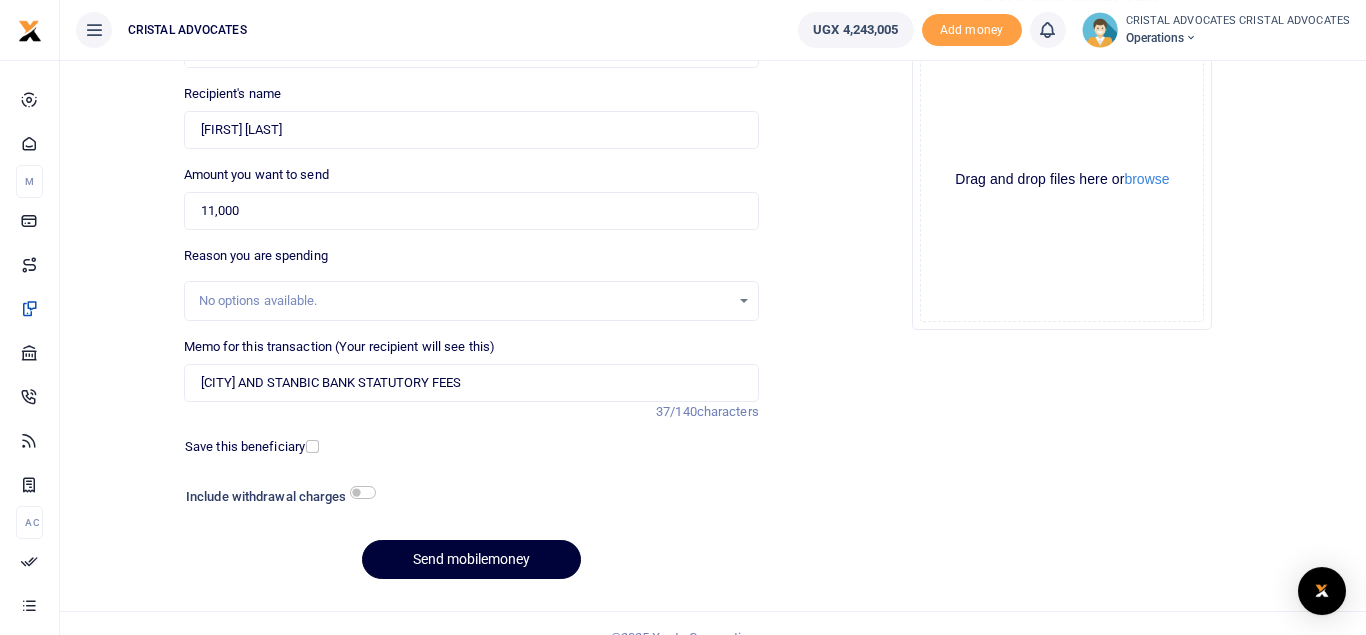 click on "Send mobilemoney" at bounding box center (471, 559) 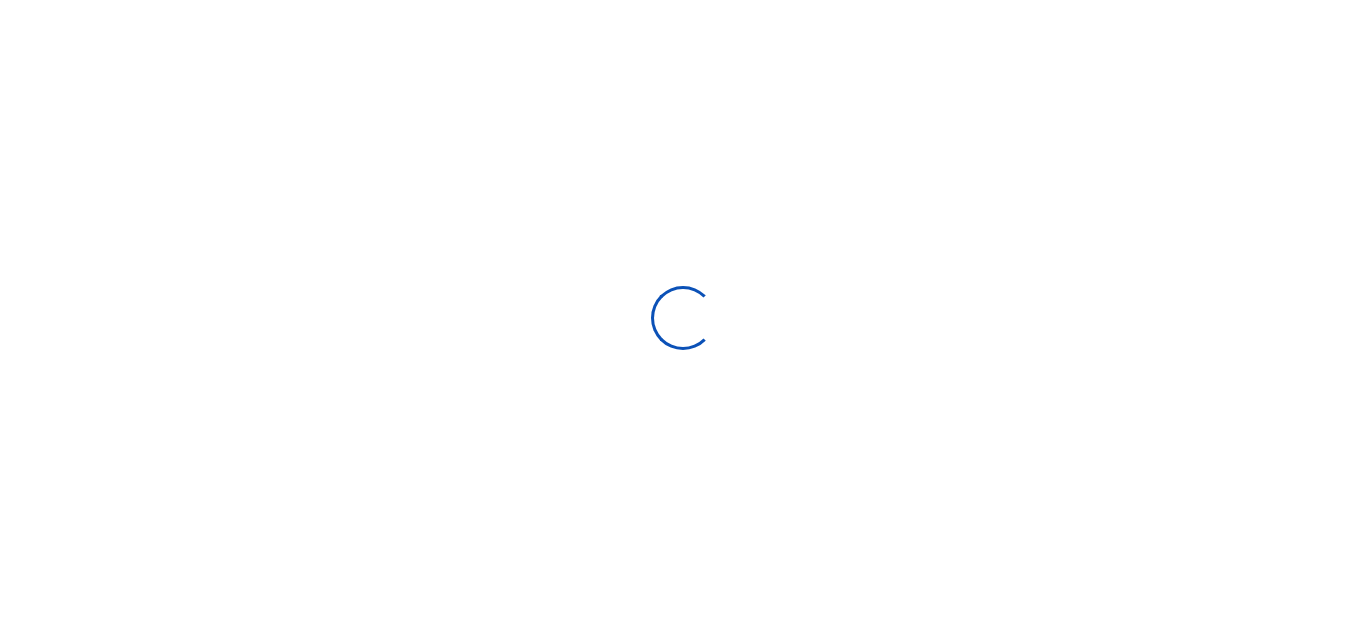 scroll, scrollTop: 0, scrollLeft: 0, axis: both 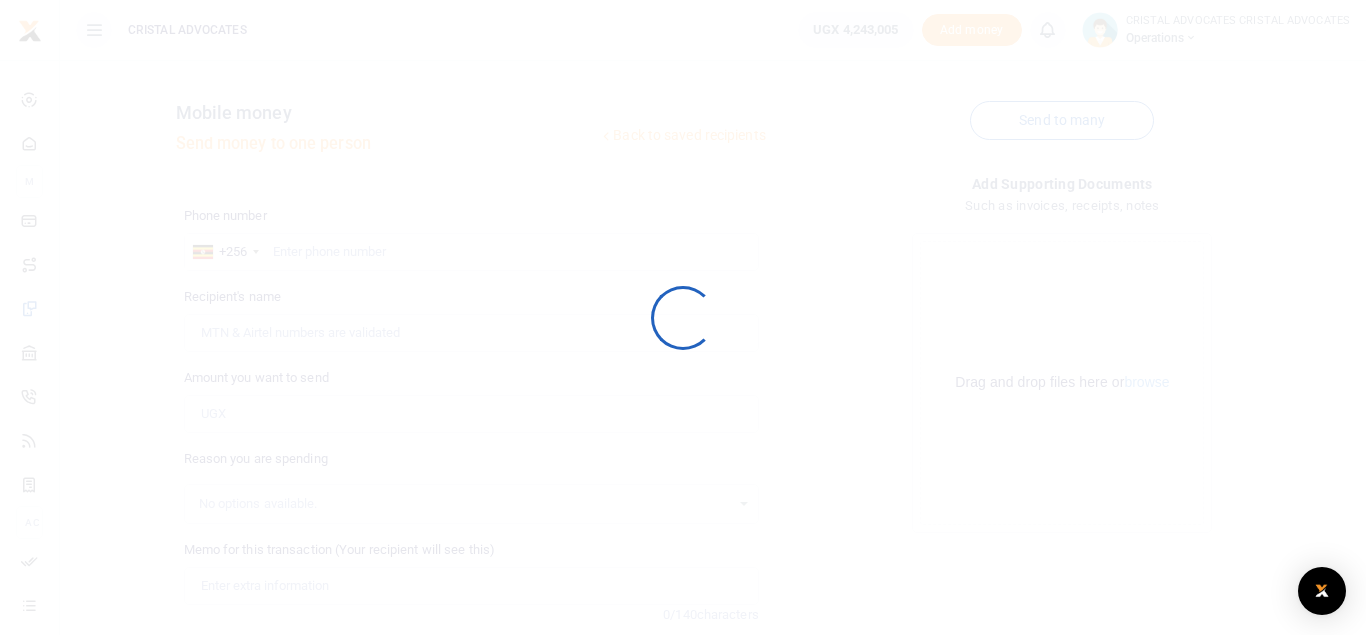 select 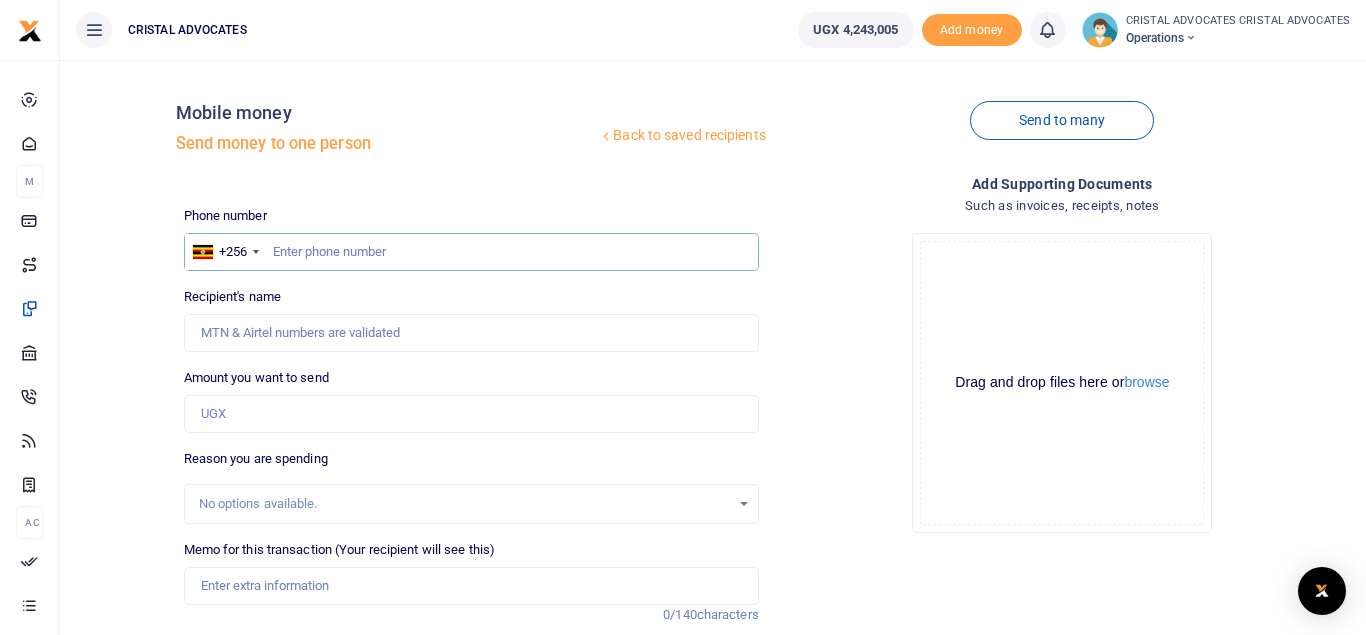 click at bounding box center [471, 252] 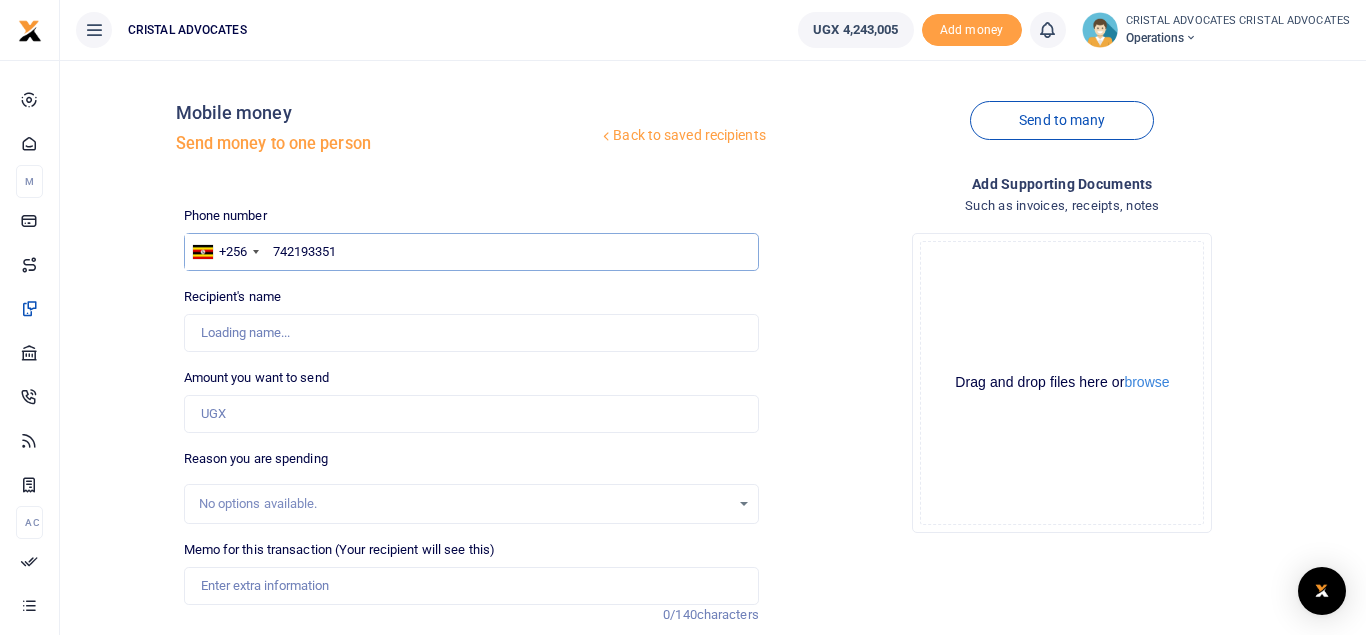 type on "742193351" 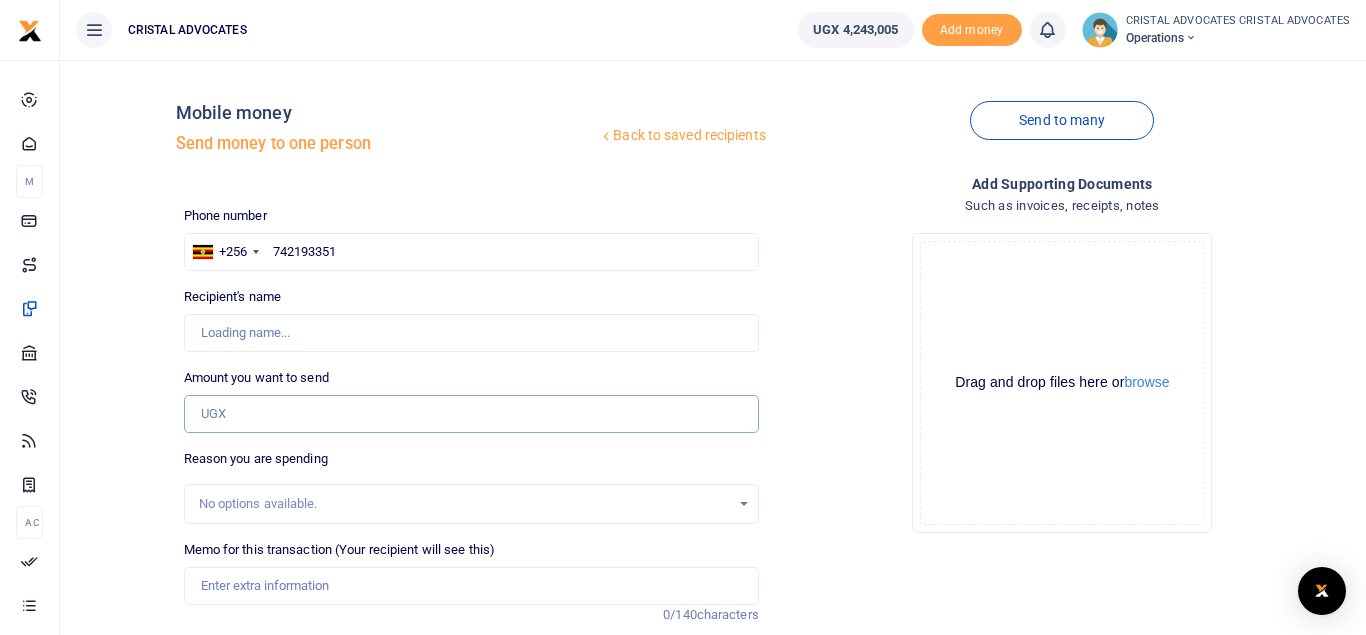 click on "Amount you want to send" at bounding box center (471, 414) 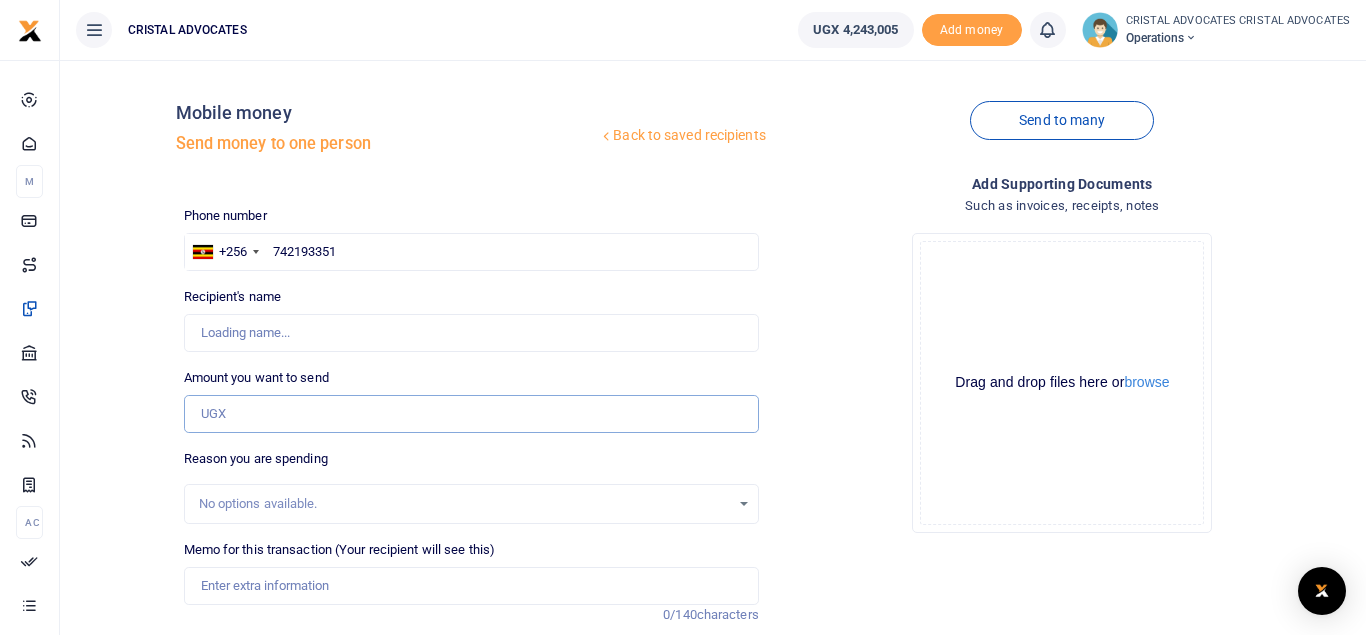 type on "Beatrice Tuhaise" 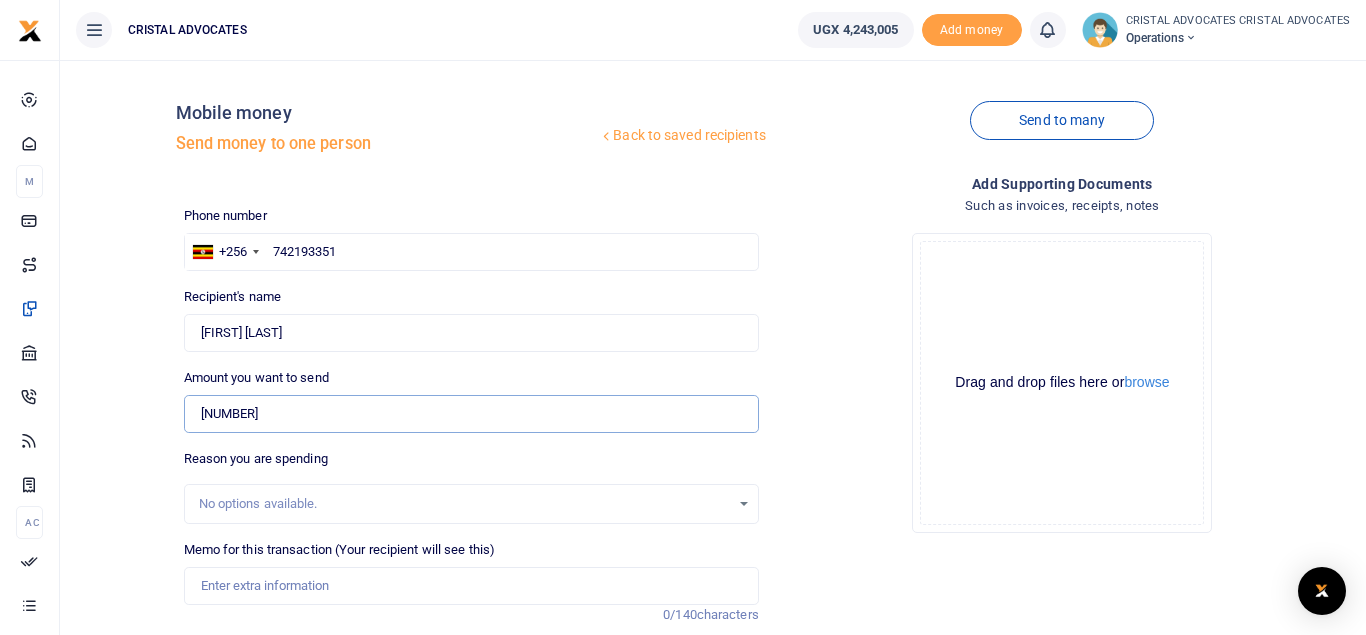 type on "1,953,645" 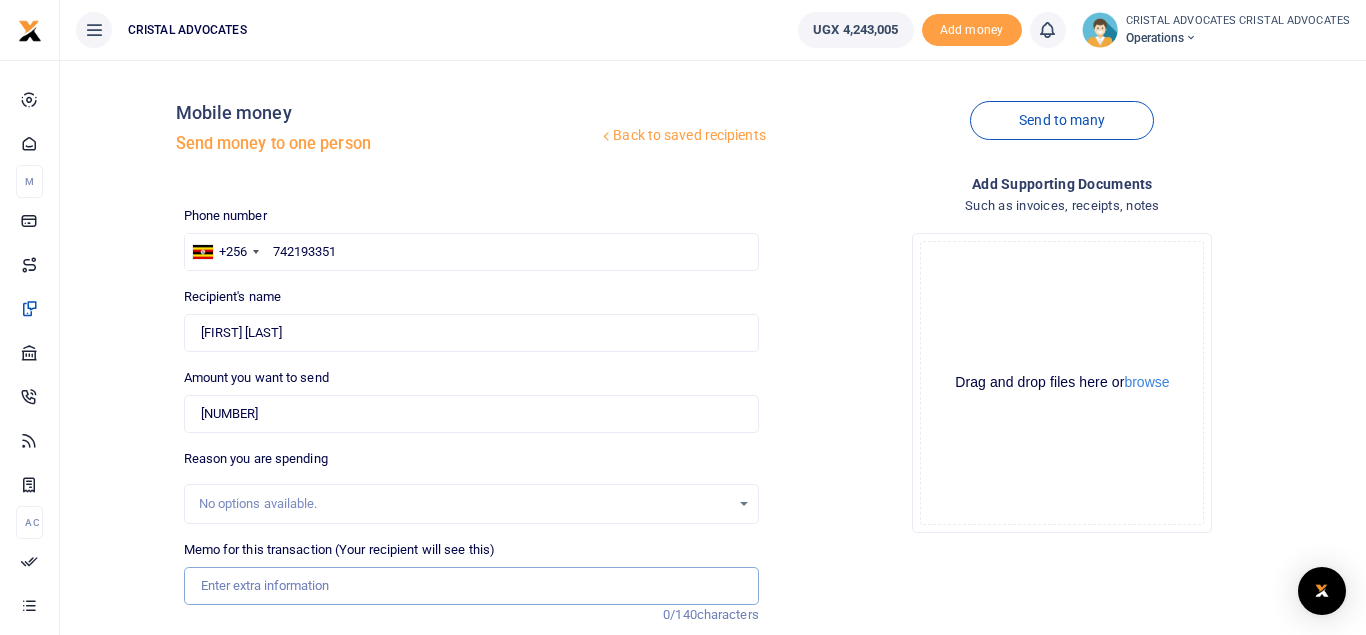 click on "Memo for this transaction (Your recipient will see this)" at bounding box center [471, 586] 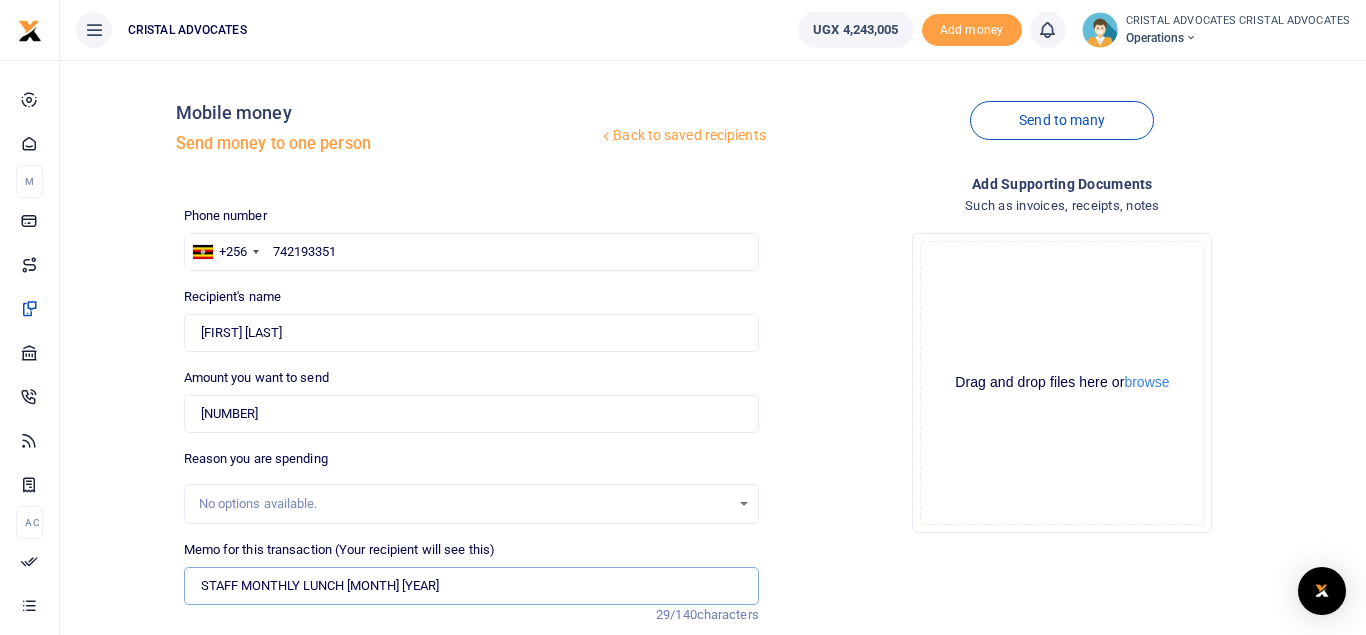 click on "STAFF MONTHLY LUNCH JUNE 2025" at bounding box center [471, 586] 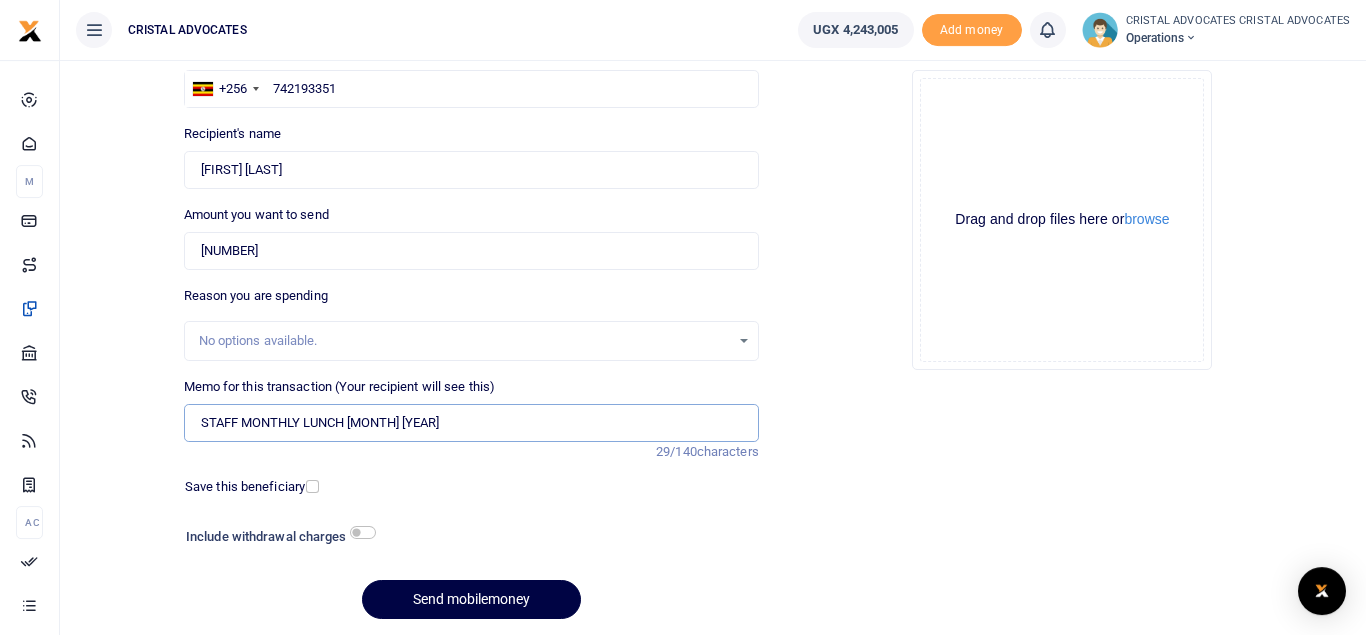 scroll, scrollTop: 166, scrollLeft: 0, axis: vertical 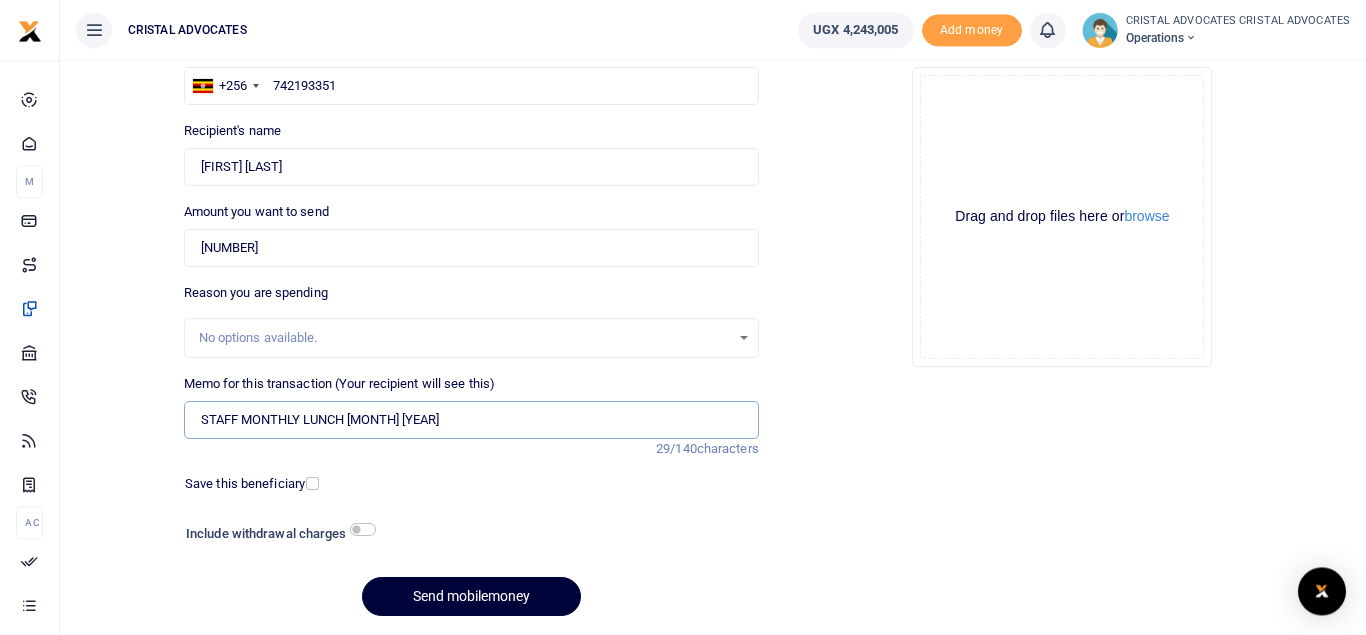 type on "STAFF MONTHLY LUNCH JULY 2025" 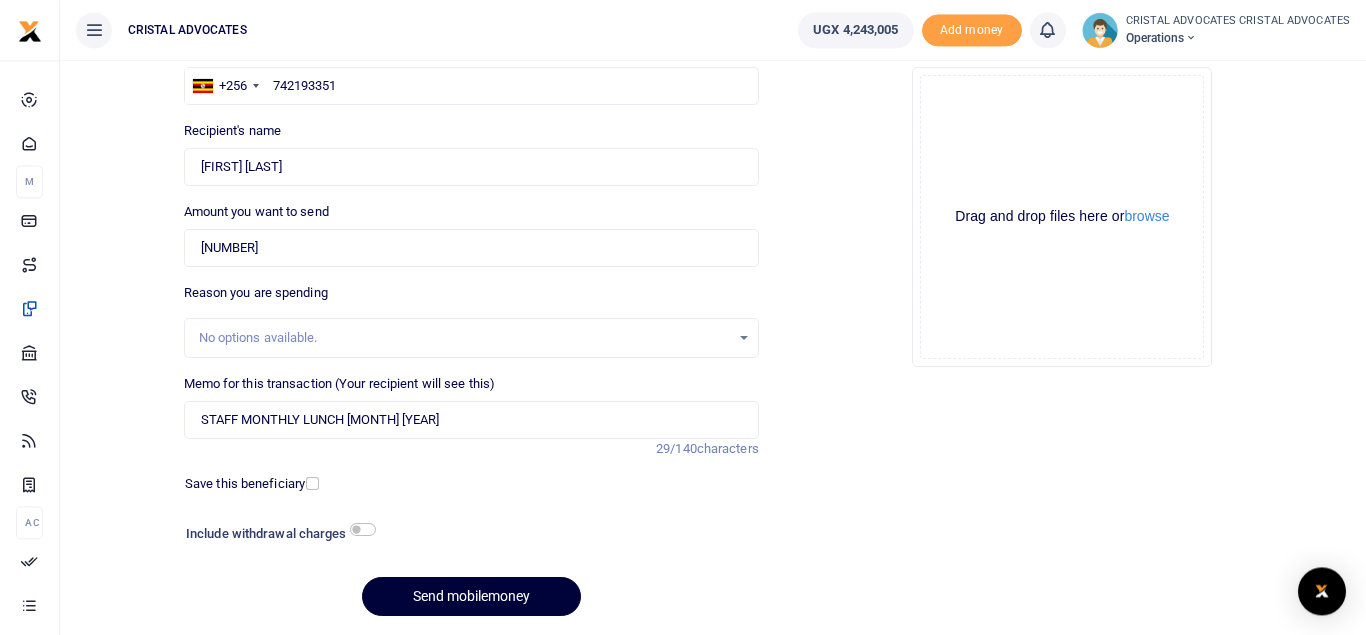 click on "Send mobilemoney" at bounding box center [471, 596] 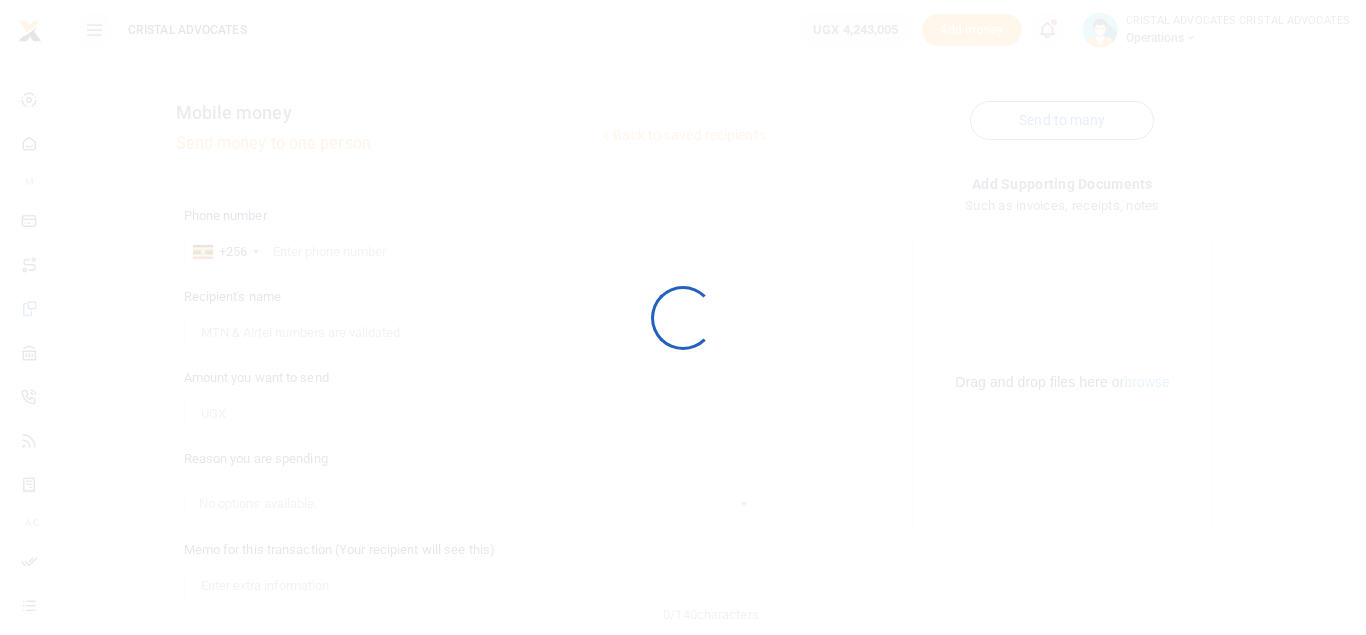 scroll, scrollTop: 0, scrollLeft: 0, axis: both 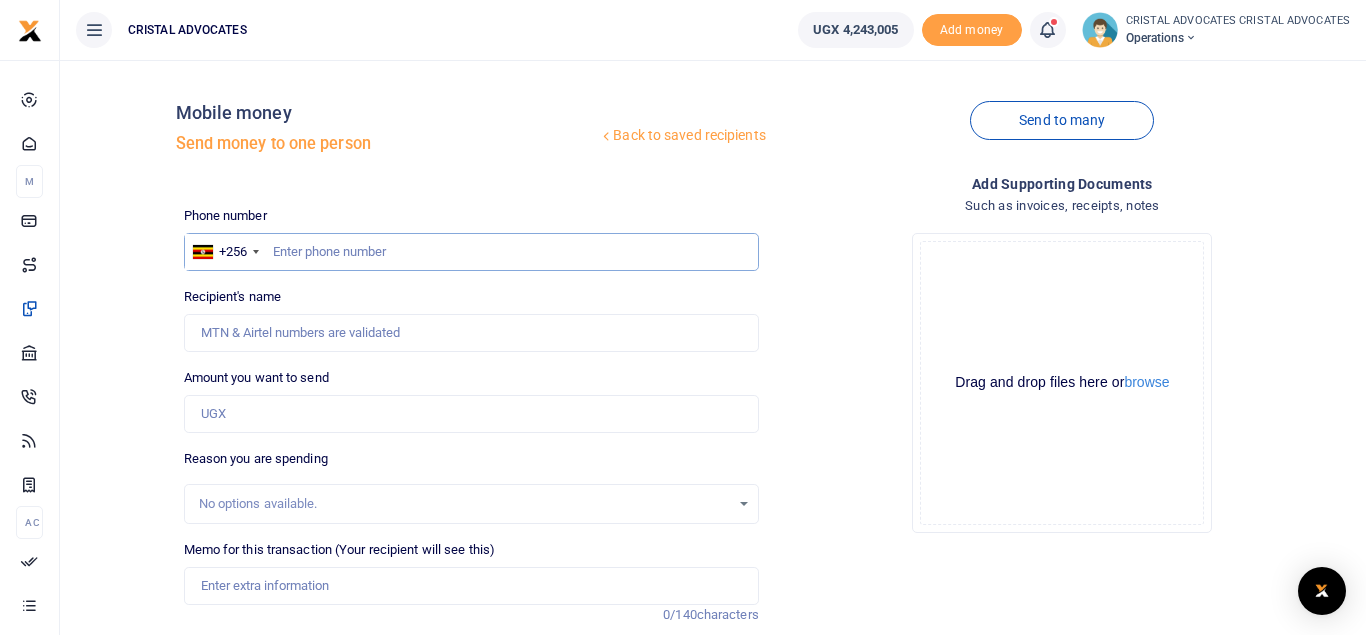 click at bounding box center [471, 252] 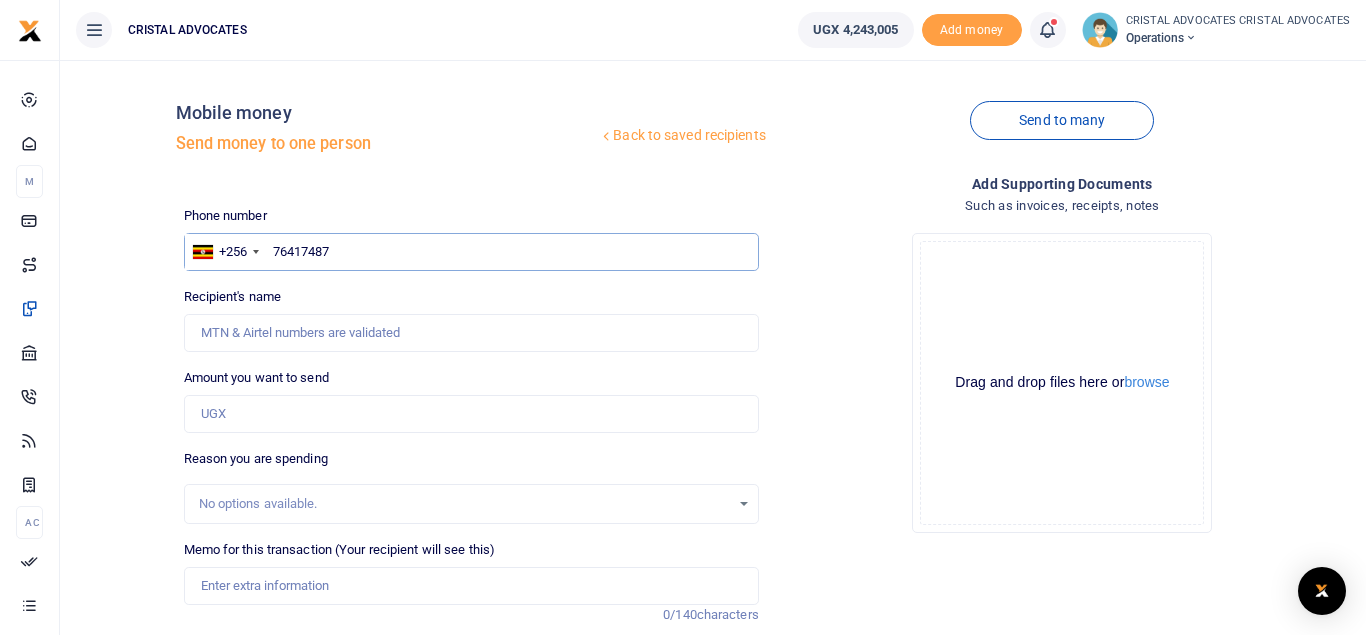 type on "764174871" 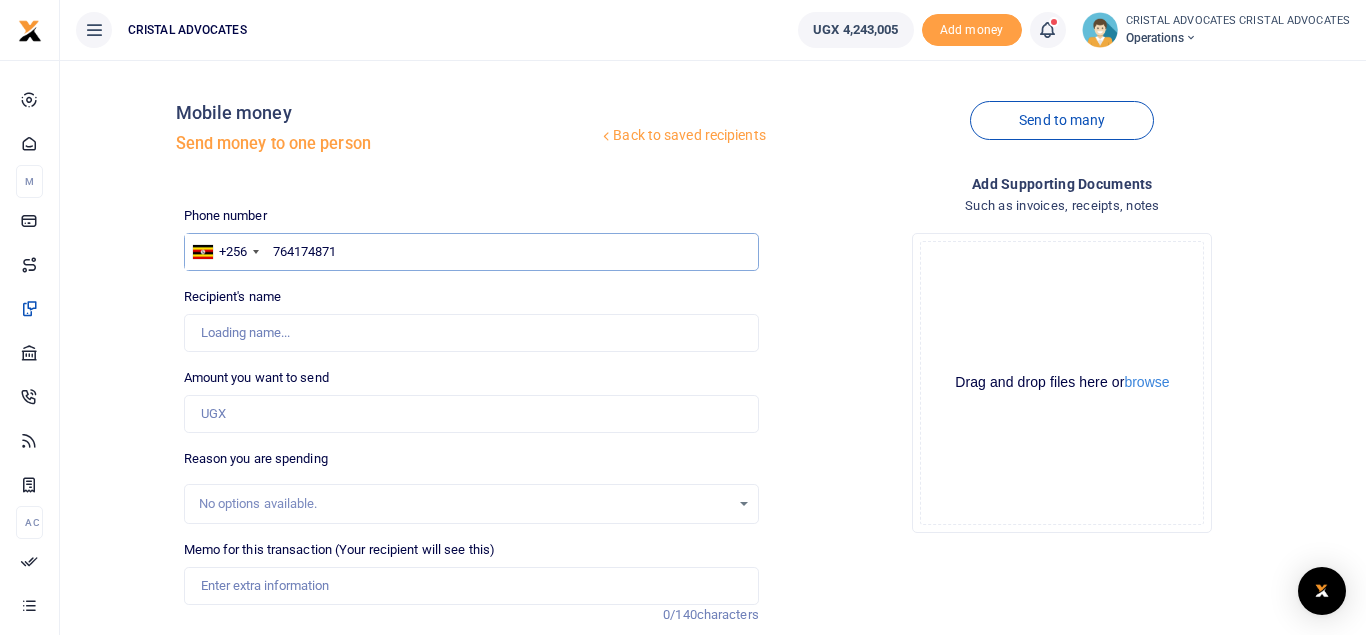 type on "[FIRST] [LAST]" 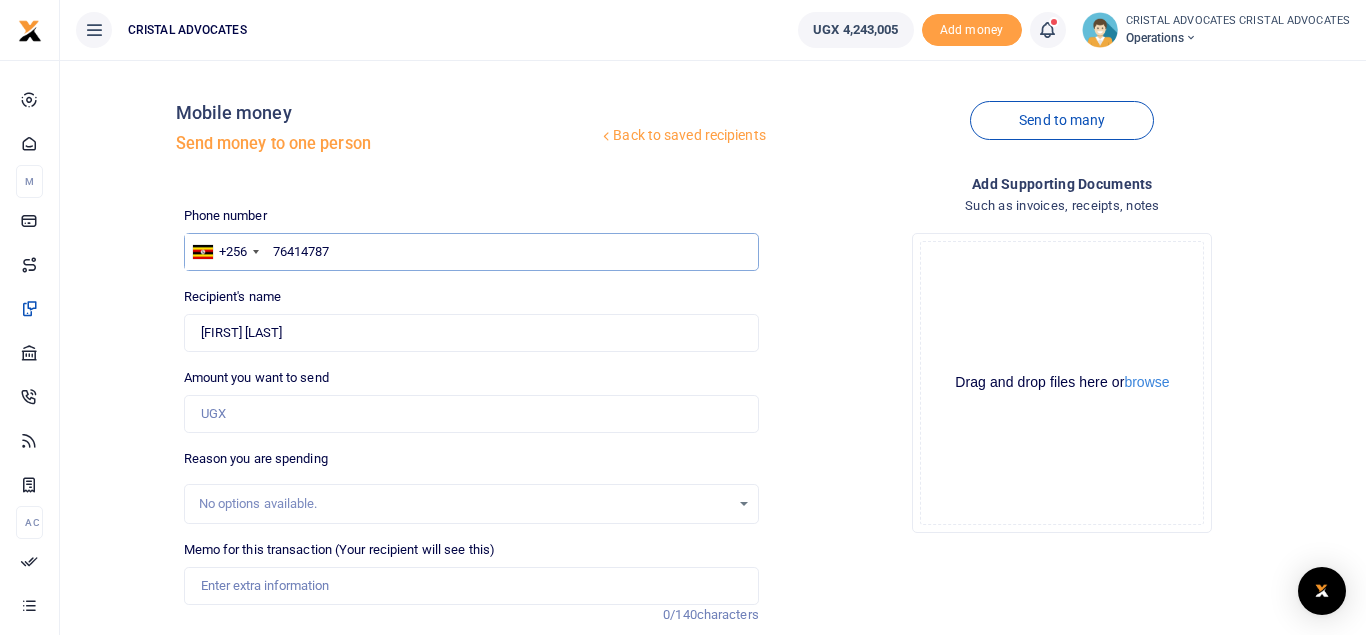 type on "764147871" 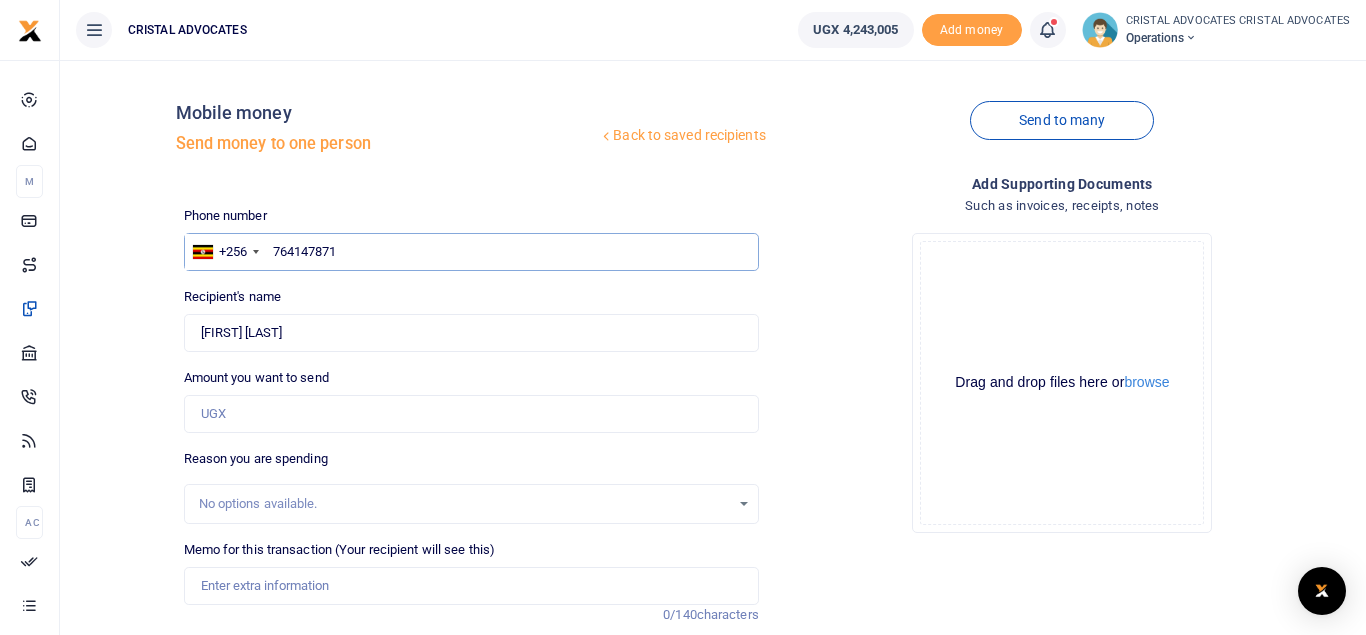 type on "[FIRST] [LAST]" 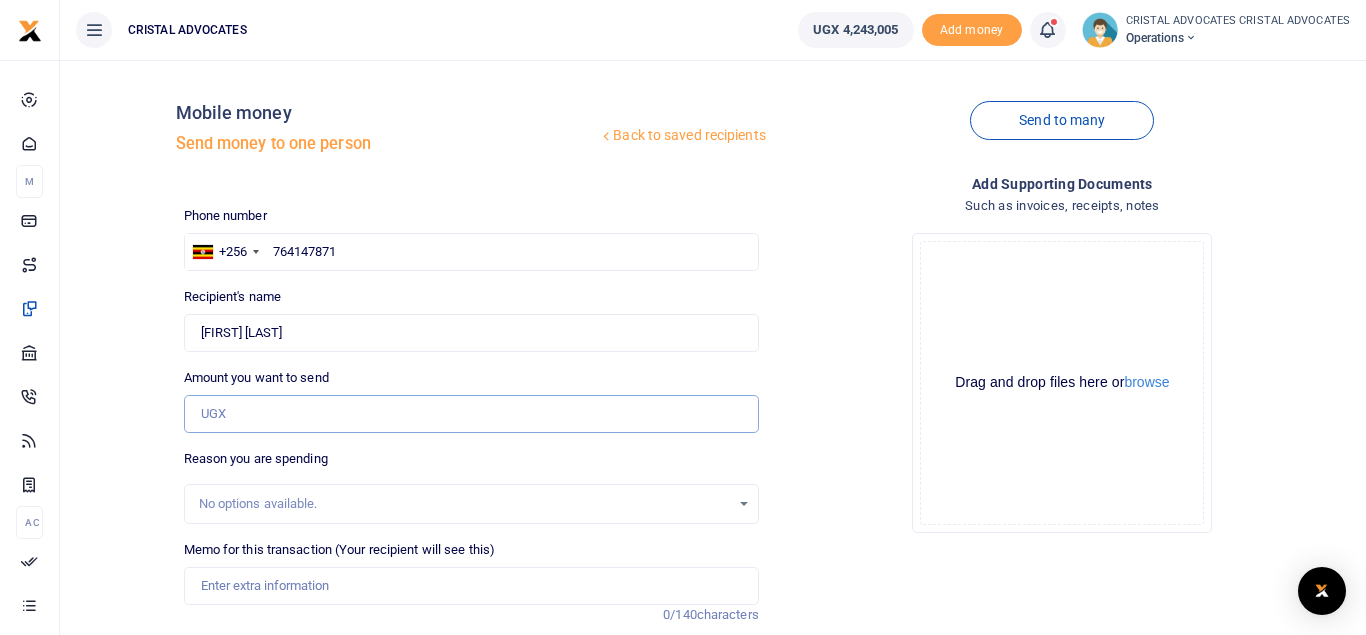 click on "Amount you want to send" at bounding box center (471, 414) 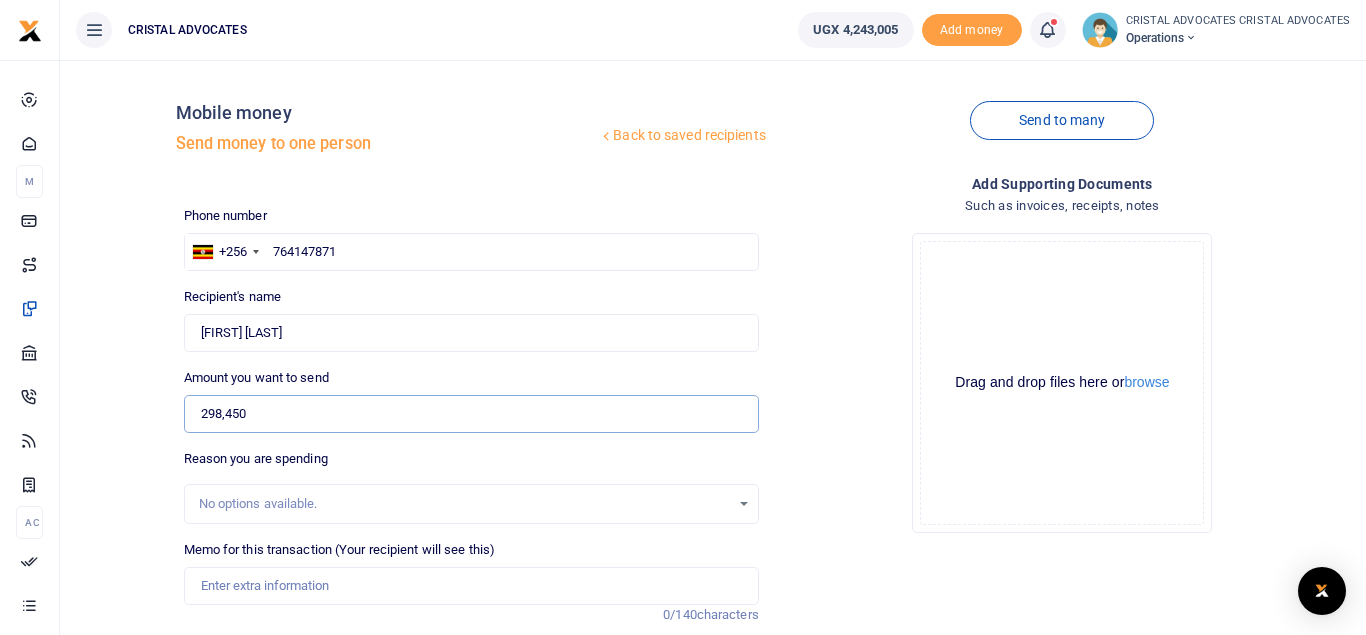 type on "298,450" 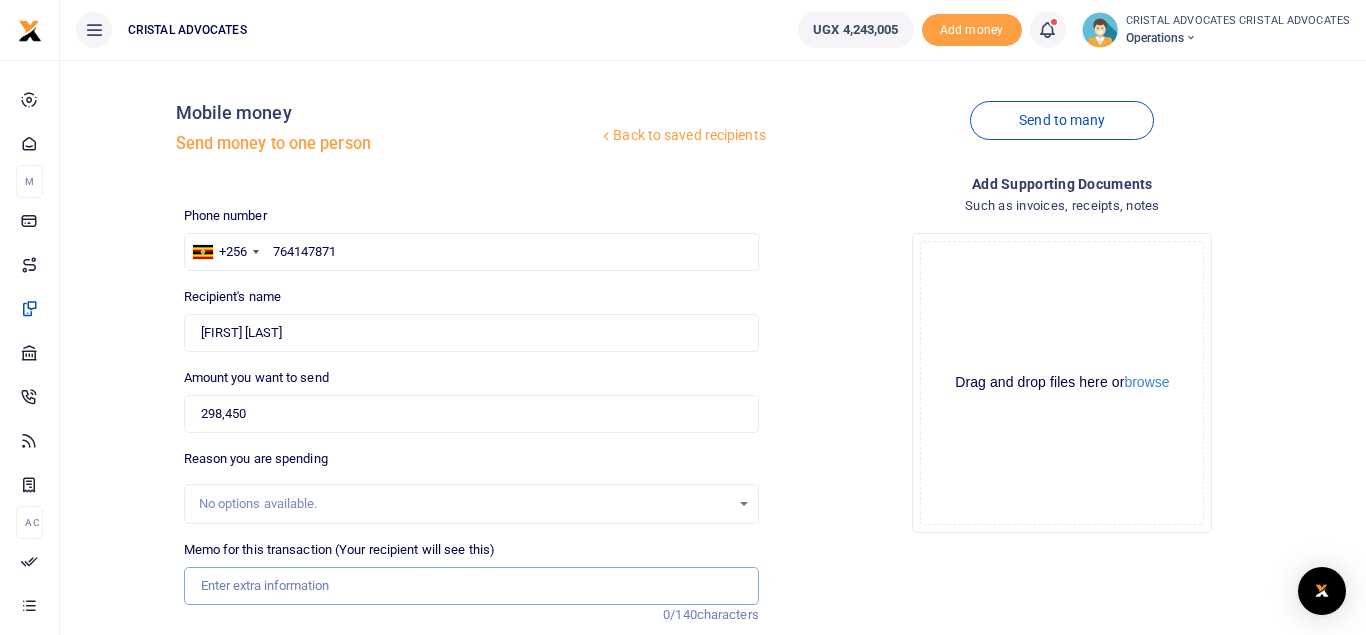 click on "Memo for this transaction (Your recipient will see this)" at bounding box center [471, 586] 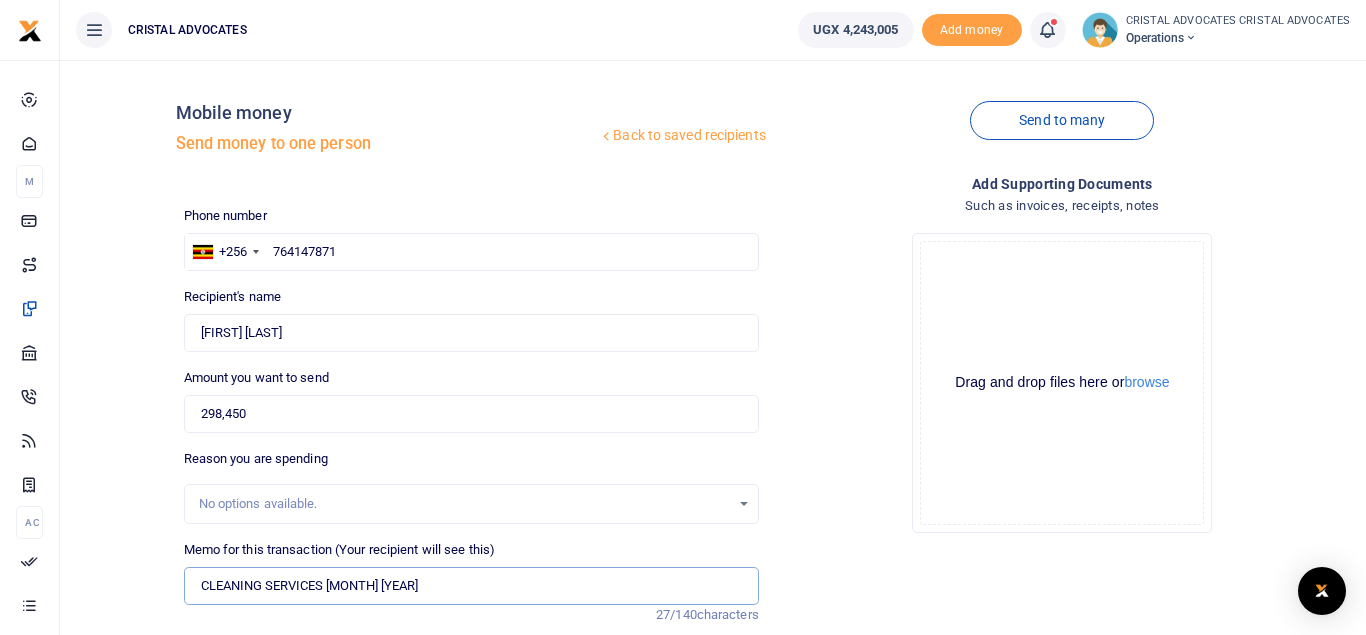 click on "CLEANING SERVICES JUNE 2025" at bounding box center [471, 586] 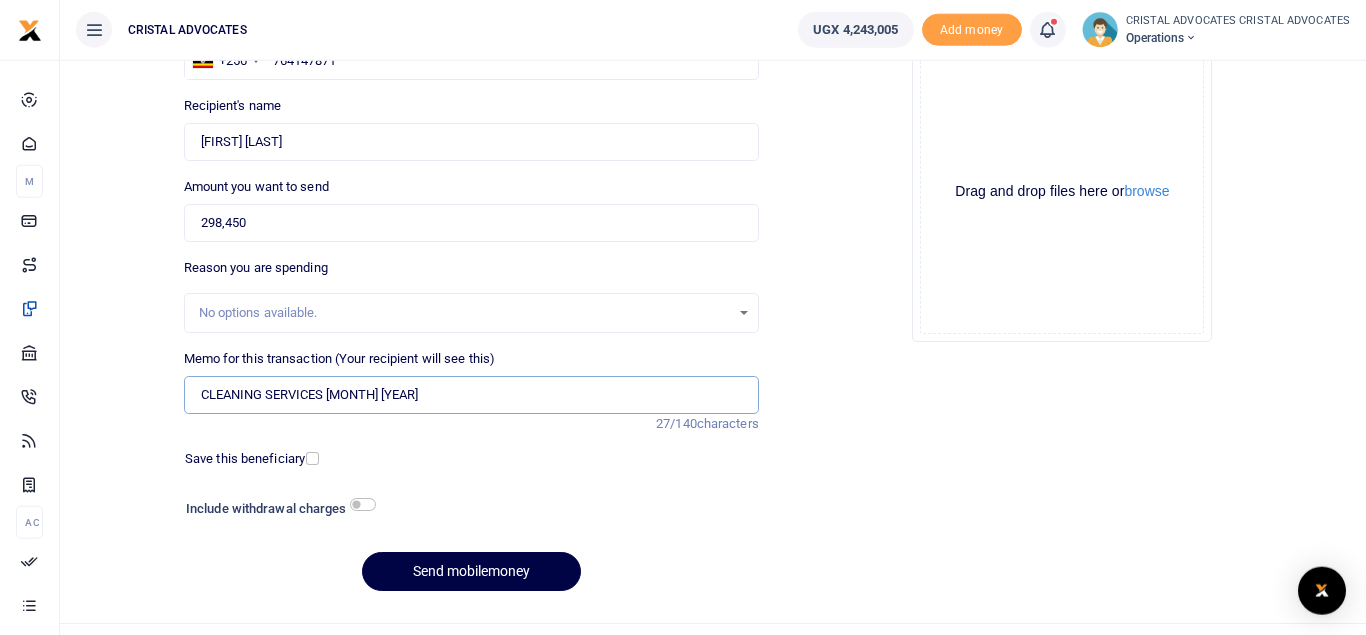 scroll, scrollTop: 231, scrollLeft: 0, axis: vertical 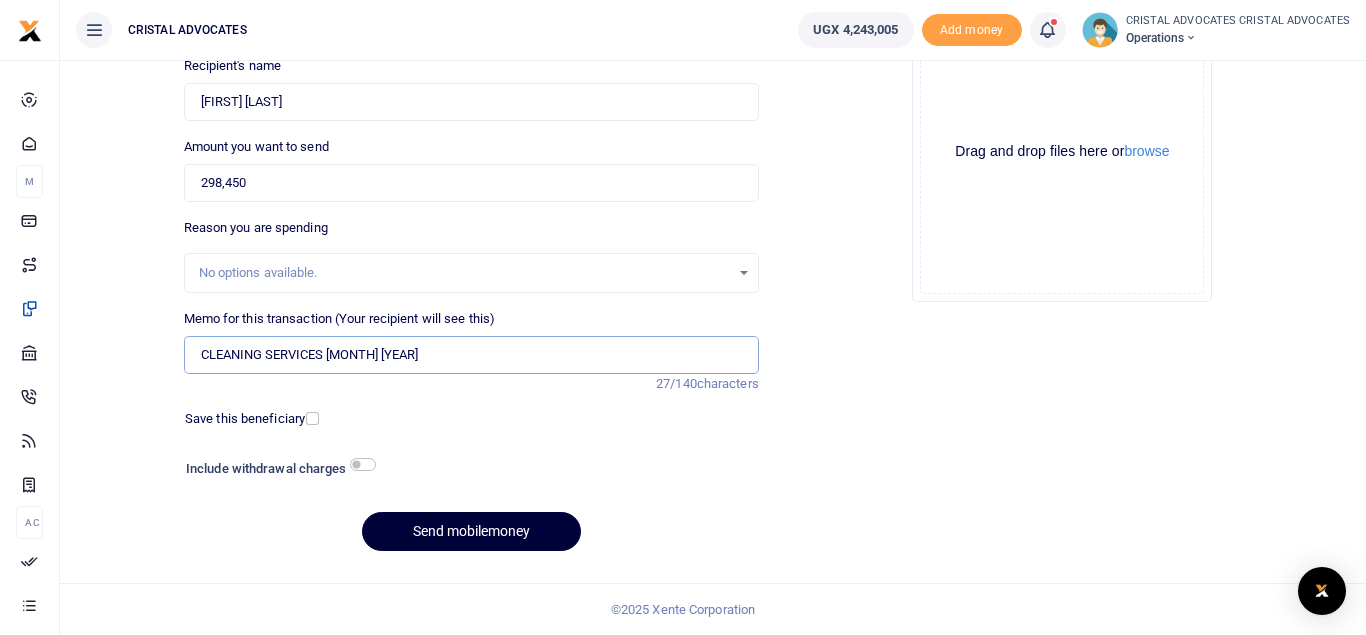 type on "CLEANING SERVICES JULY 2025" 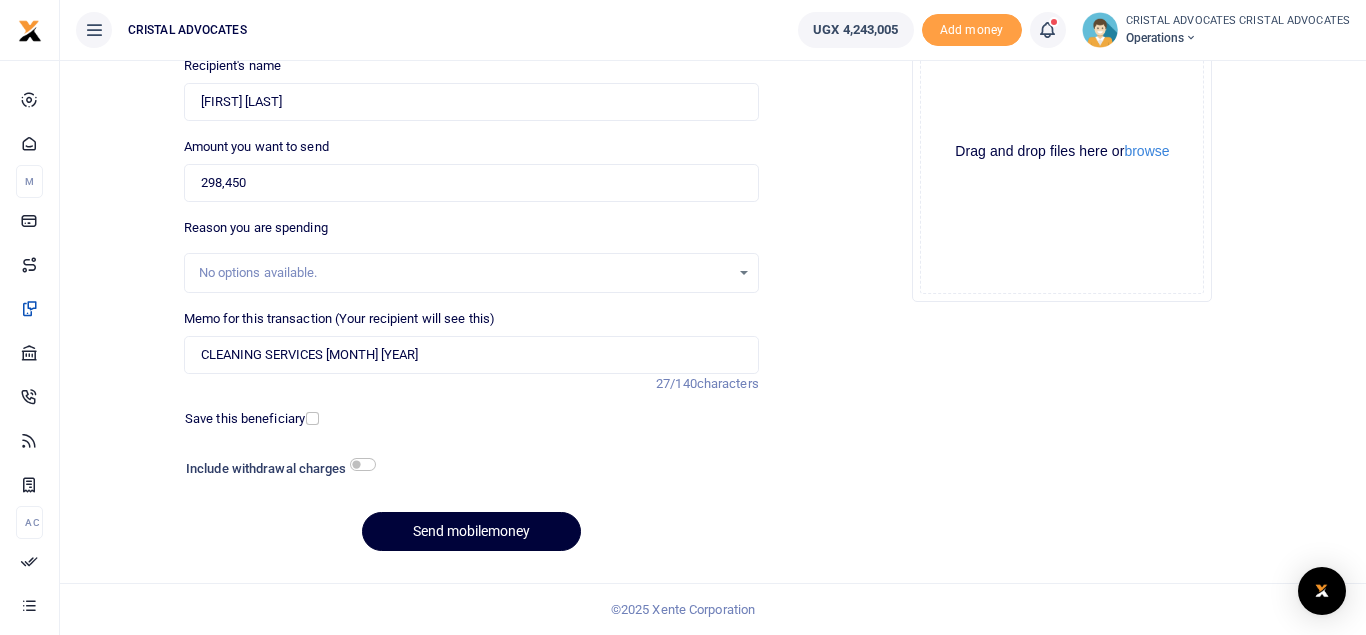 click on "Send mobilemoney" at bounding box center [471, 531] 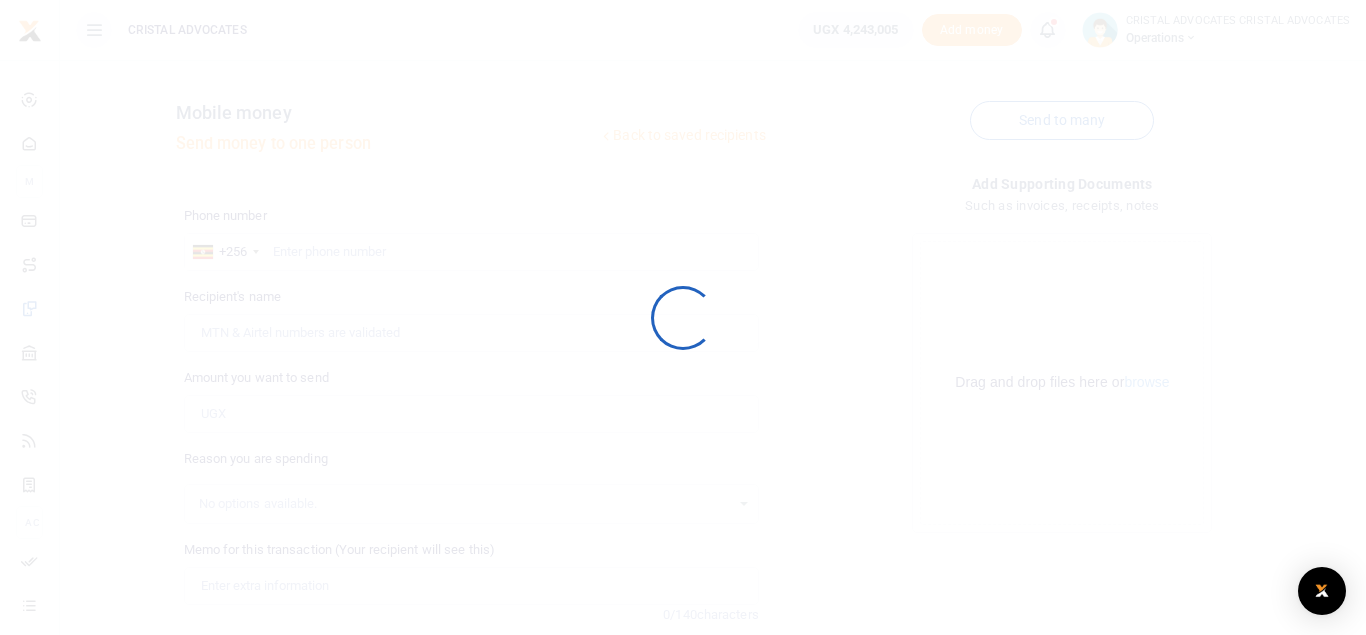 scroll, scrollTop: 96, scrollLeft: 0, axis: vertical 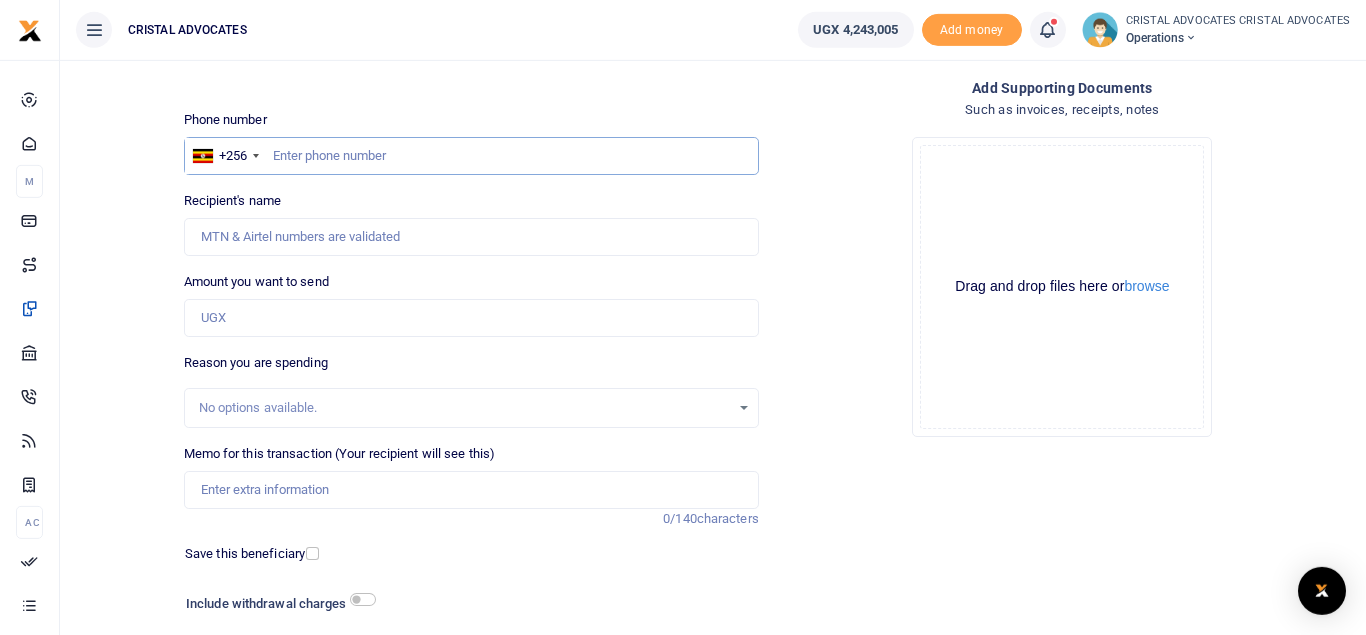 click at bounding box center [471, 156] 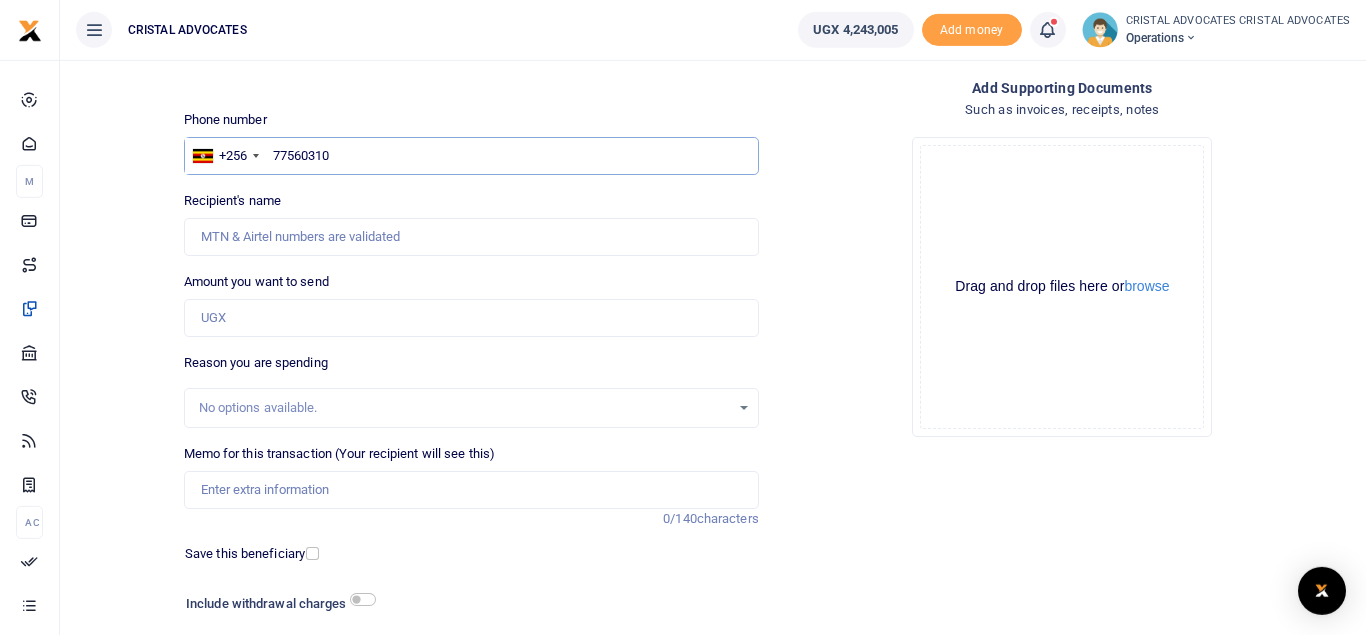 type on "775603106" 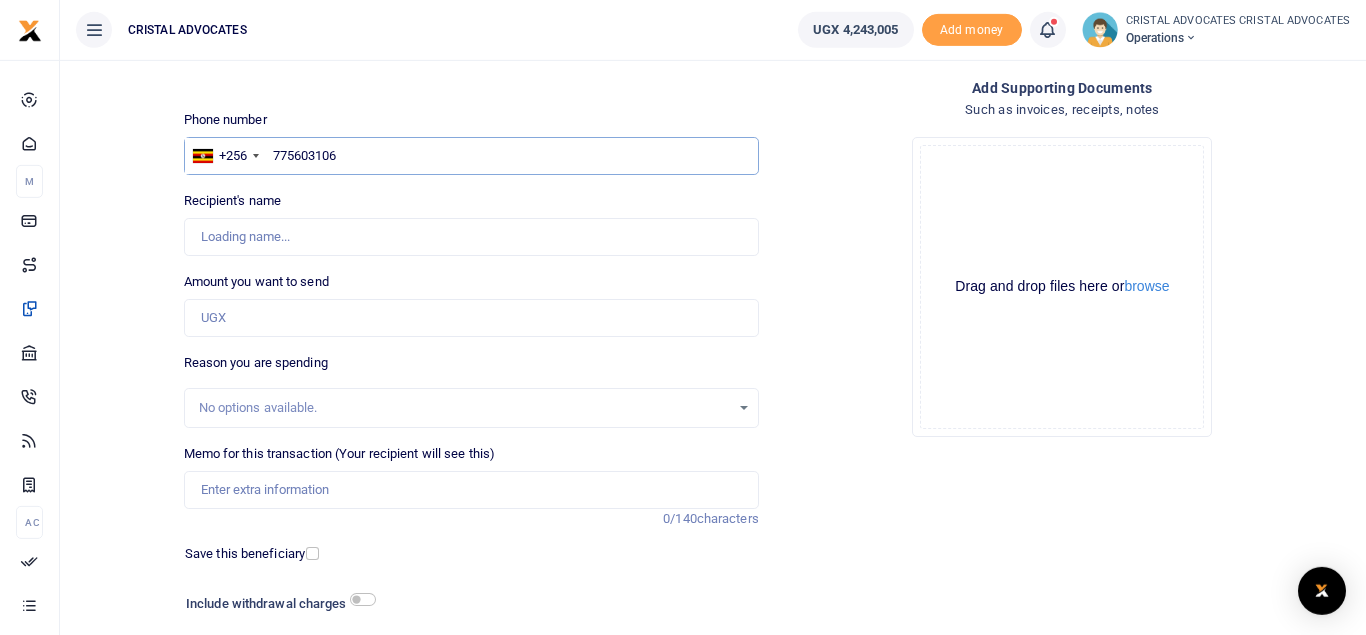type on "Chris Mukama" 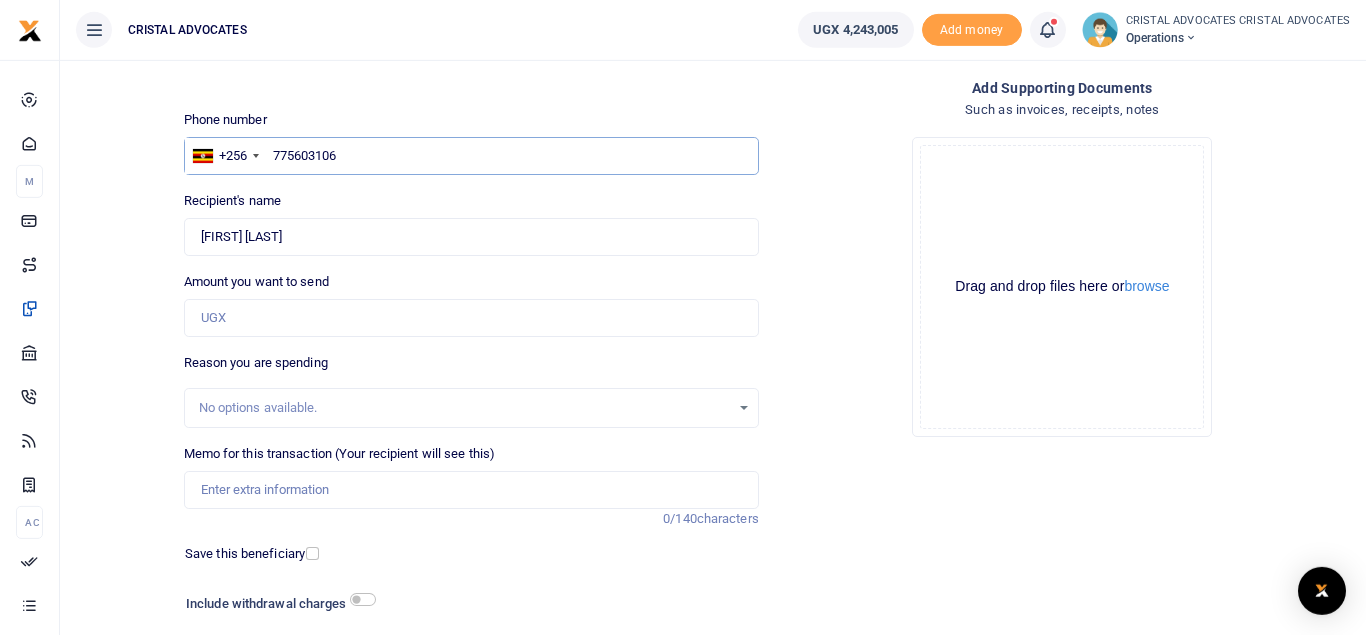 type on "775603106" 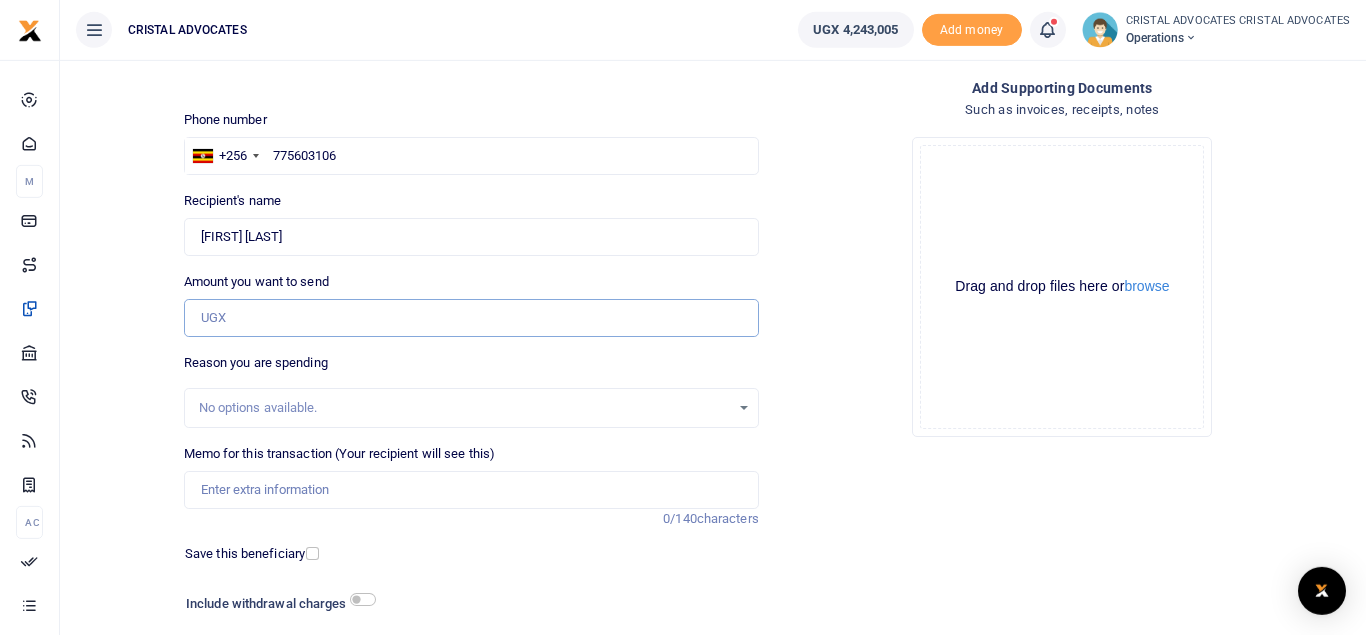 click on "Amount you want to send" at bounding box center (471, 318) 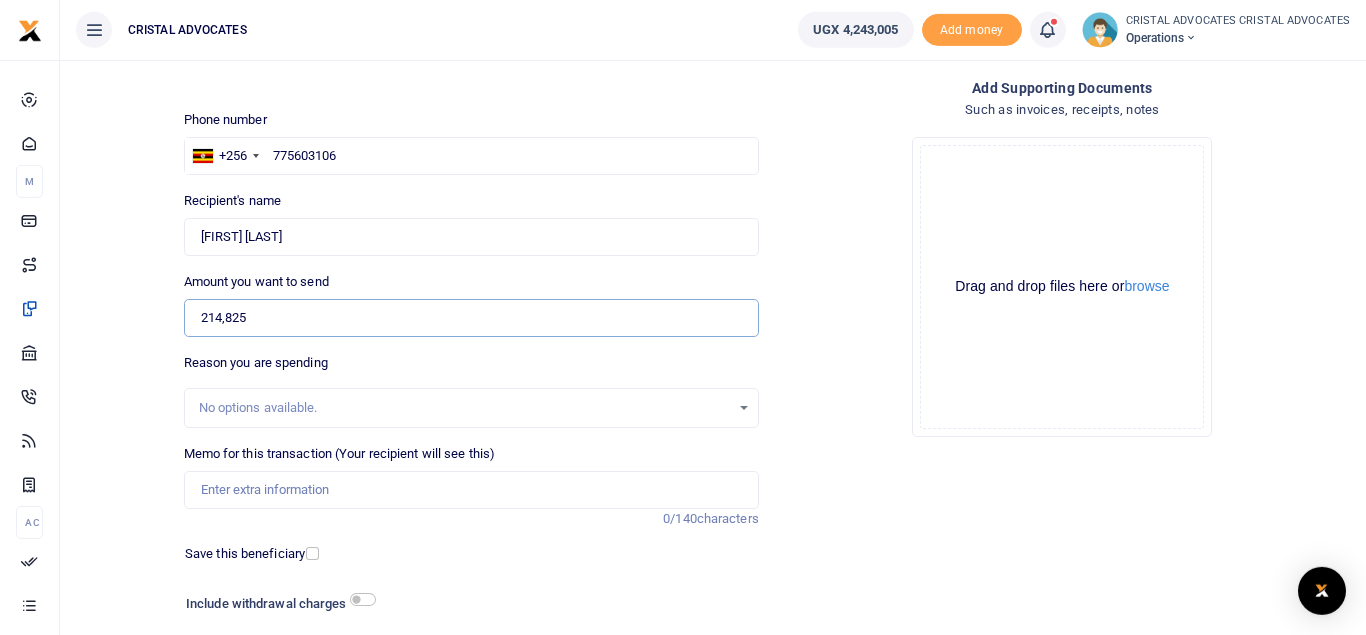 type on "214,825" 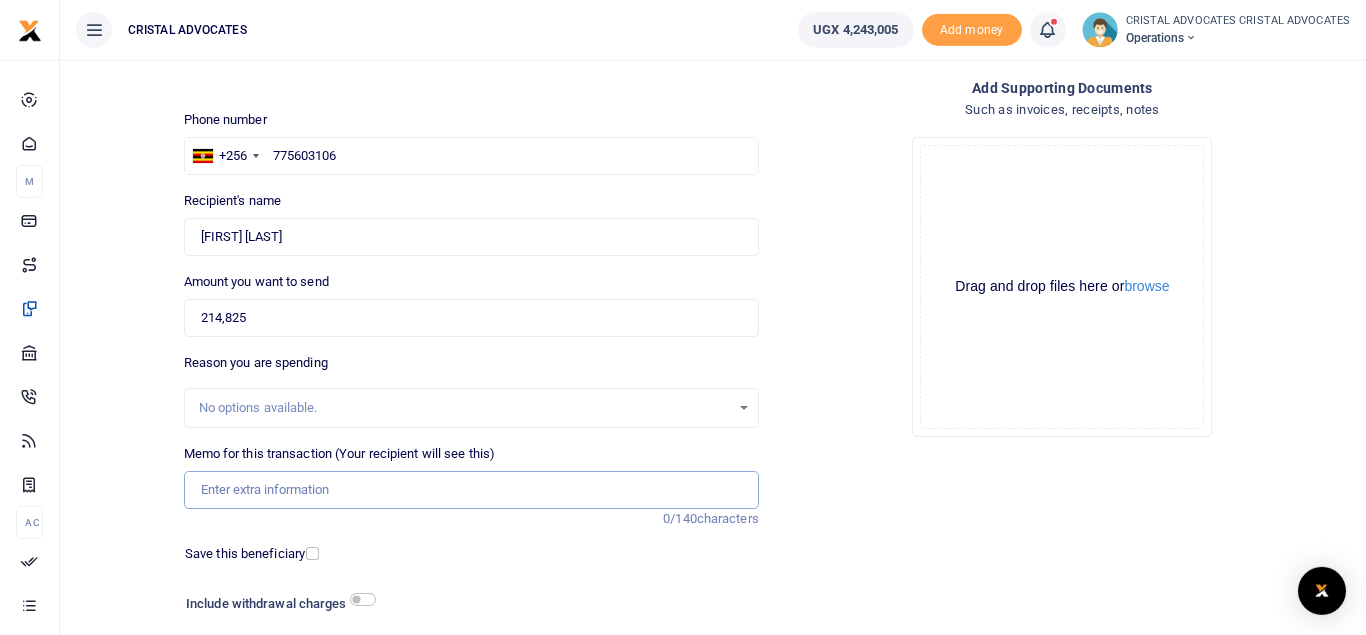 click on "Memo for this transaction (Your recipient will see this)" at bounding box center [471, 490] 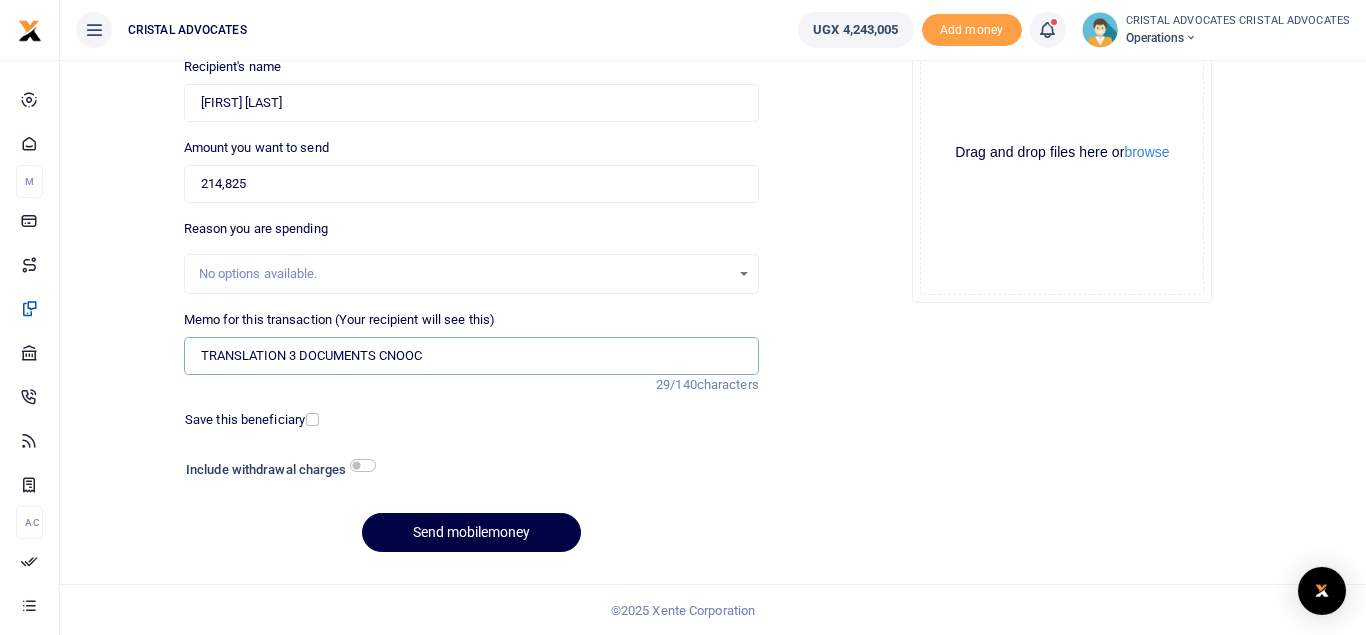 scroll, scrollTop: 231, scrollLeft: 0, axis: vertical 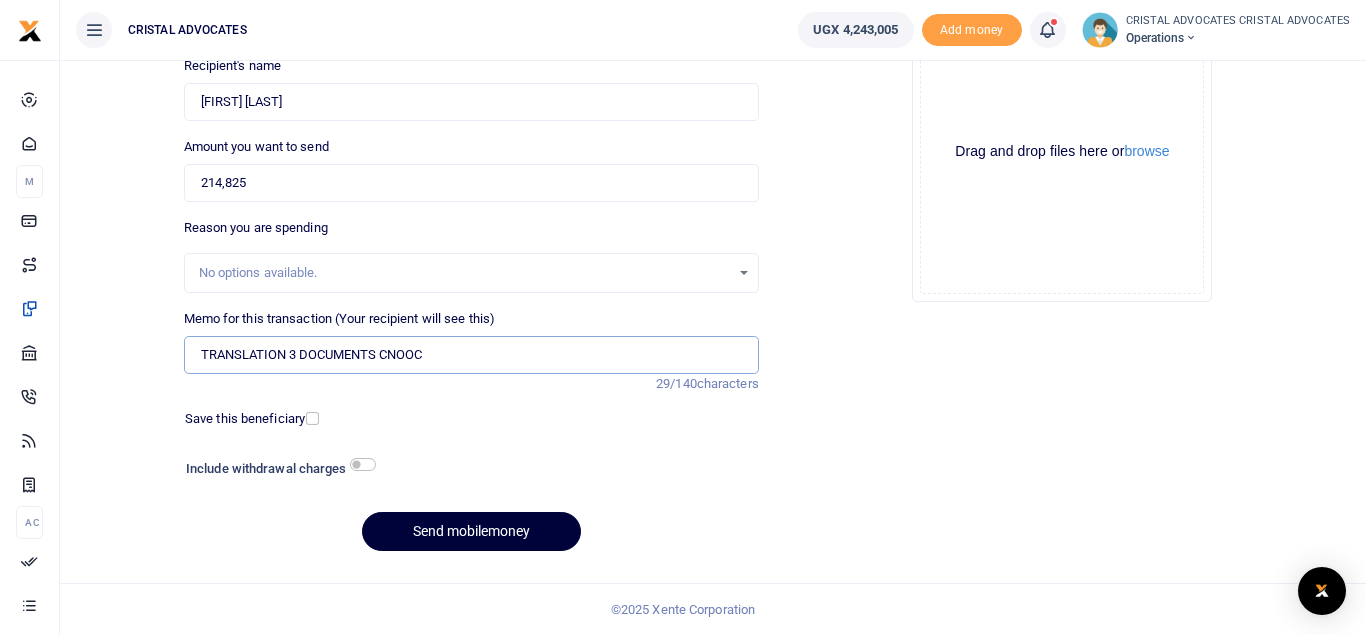 type on "TRANSLATION 3 DOCUMENTS CNOOC" 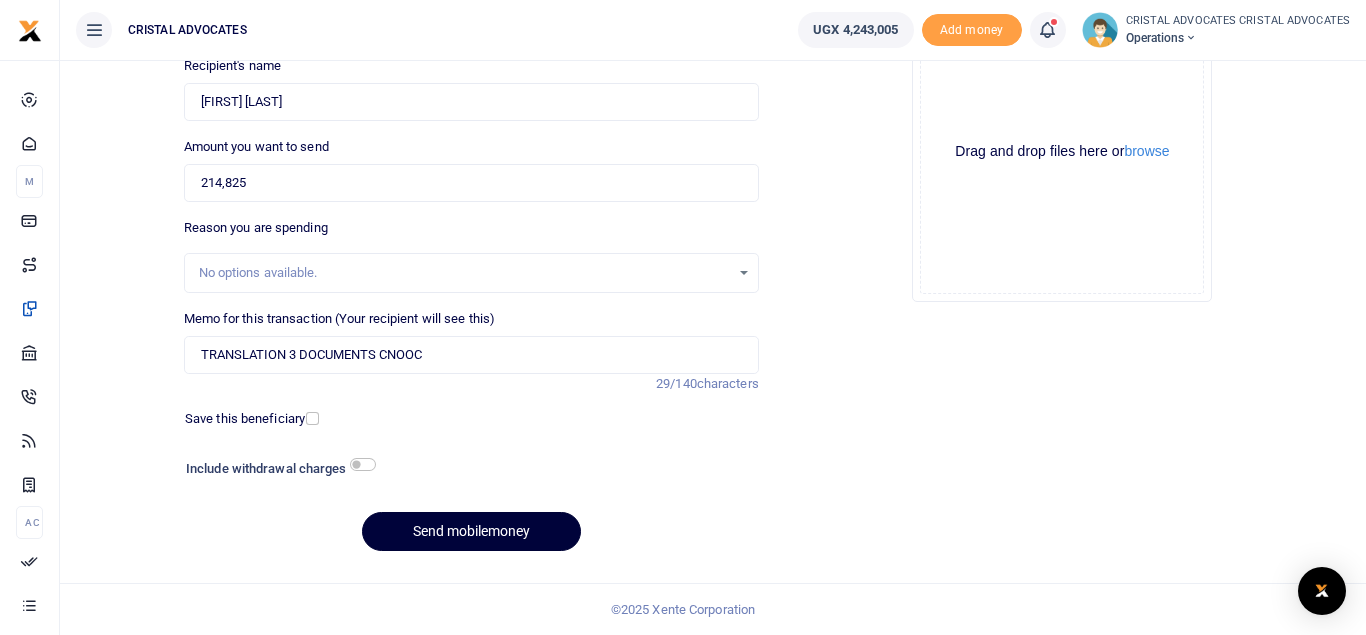 click on "Send mobilemoney" at bounding box center (471, 531) 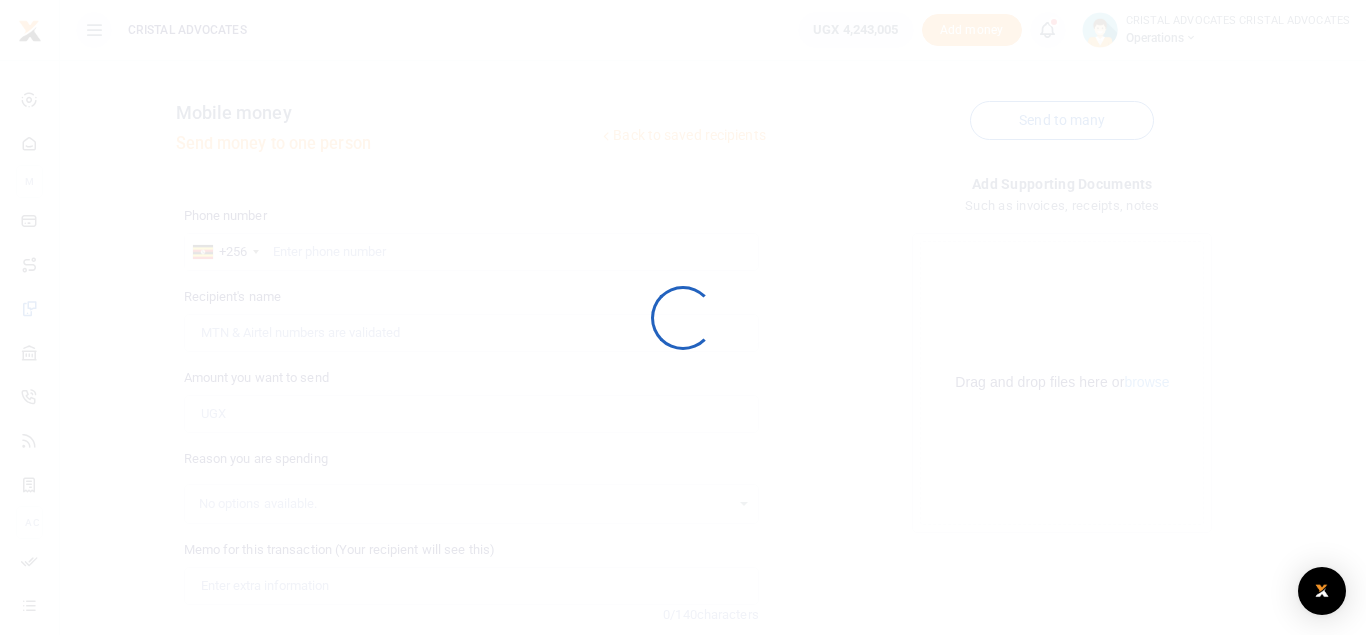 scroll, scrollTop: 0, scrollLeft: 0, axis: both 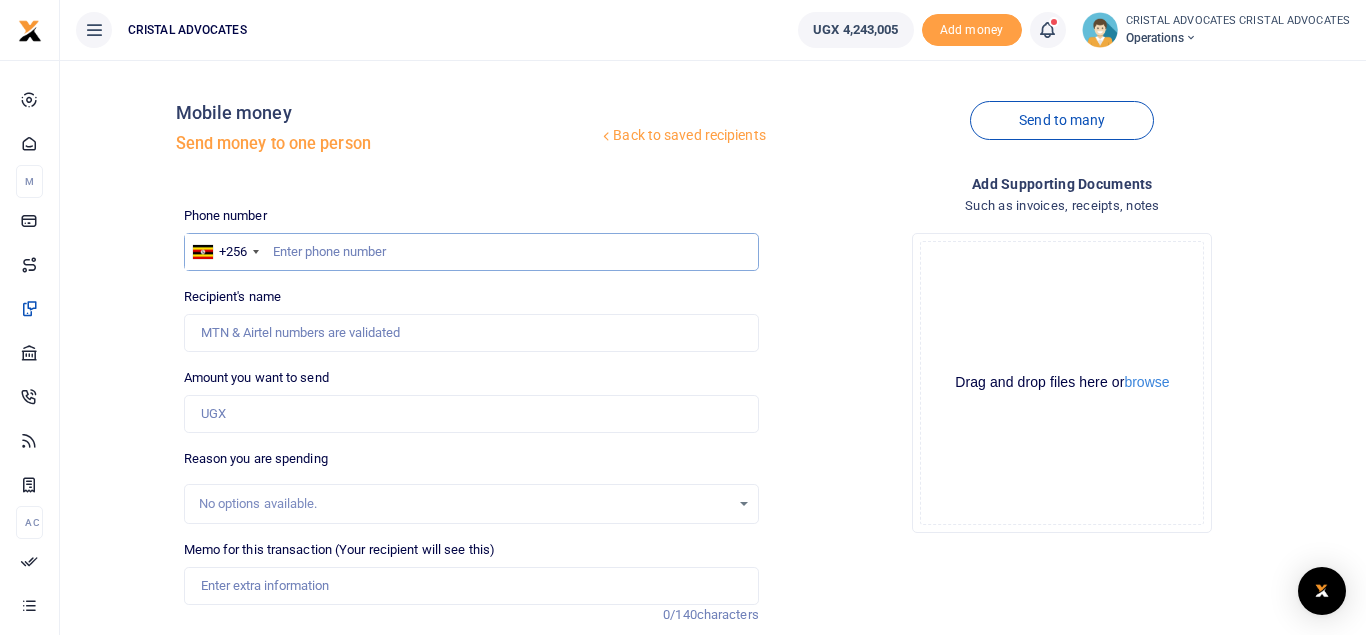 click at bounding box center (471, 252) 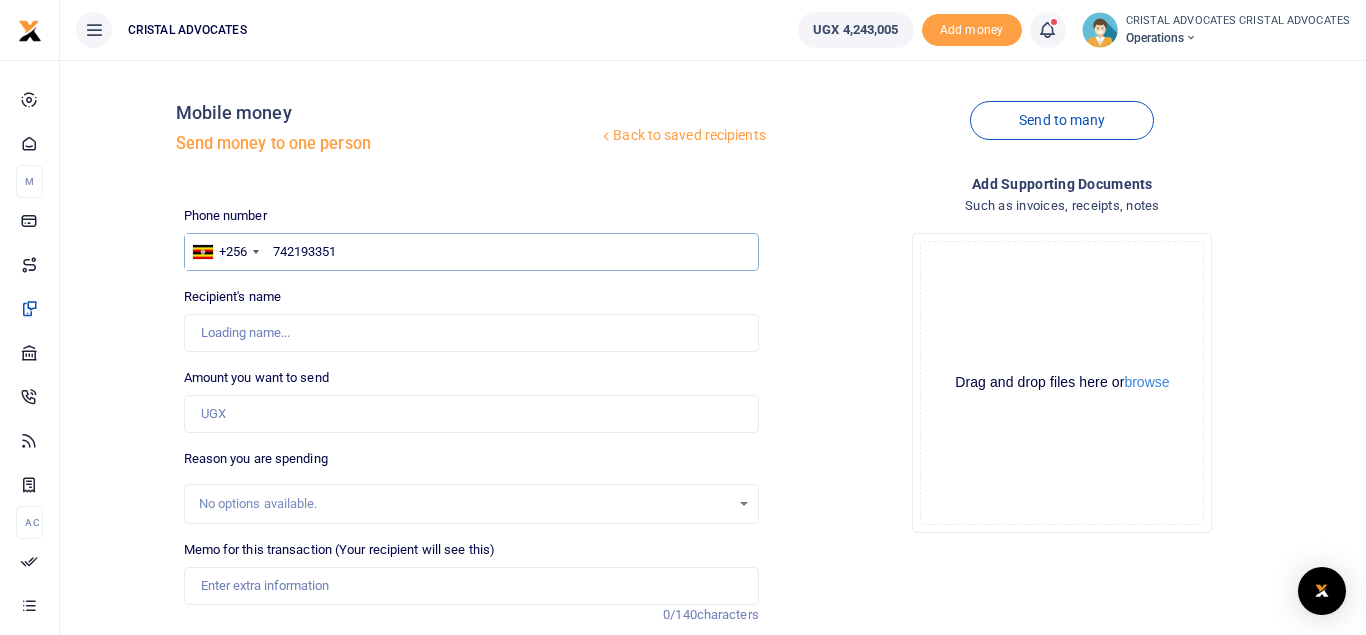 type on "742193351" 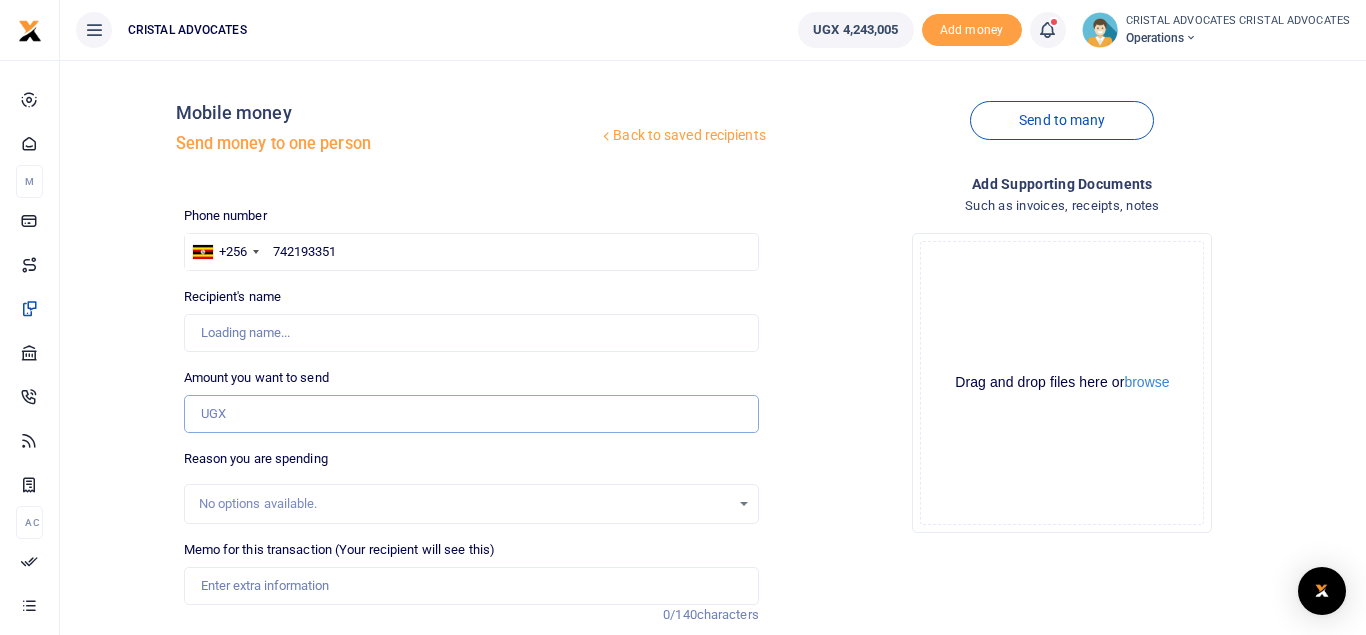 click on "Amount you want to send" at bounding box center (471, 414) 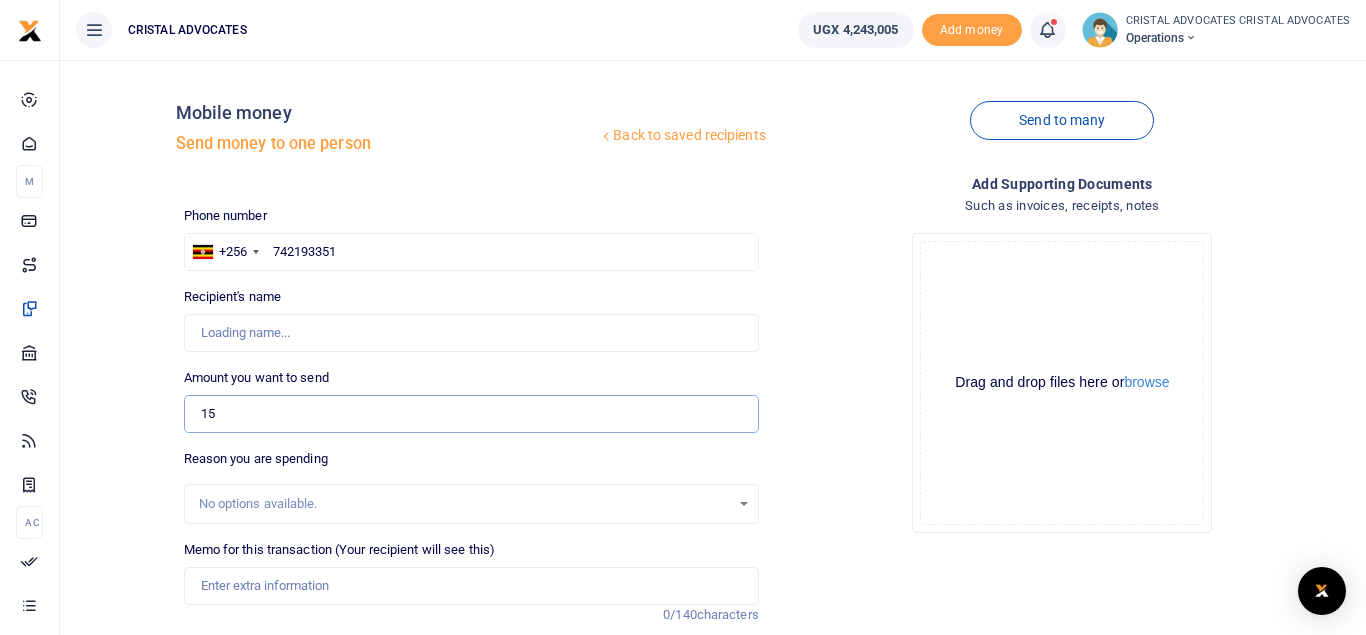 type on "154" 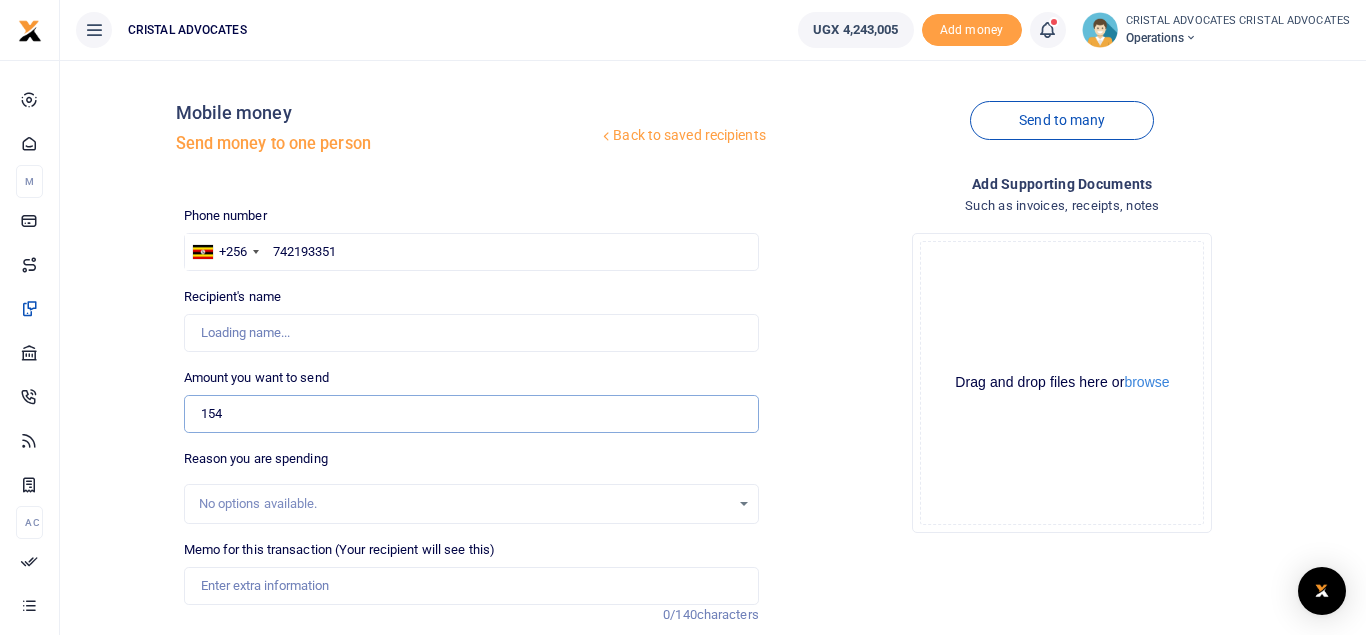 type on "[FIRST] [LAST]" 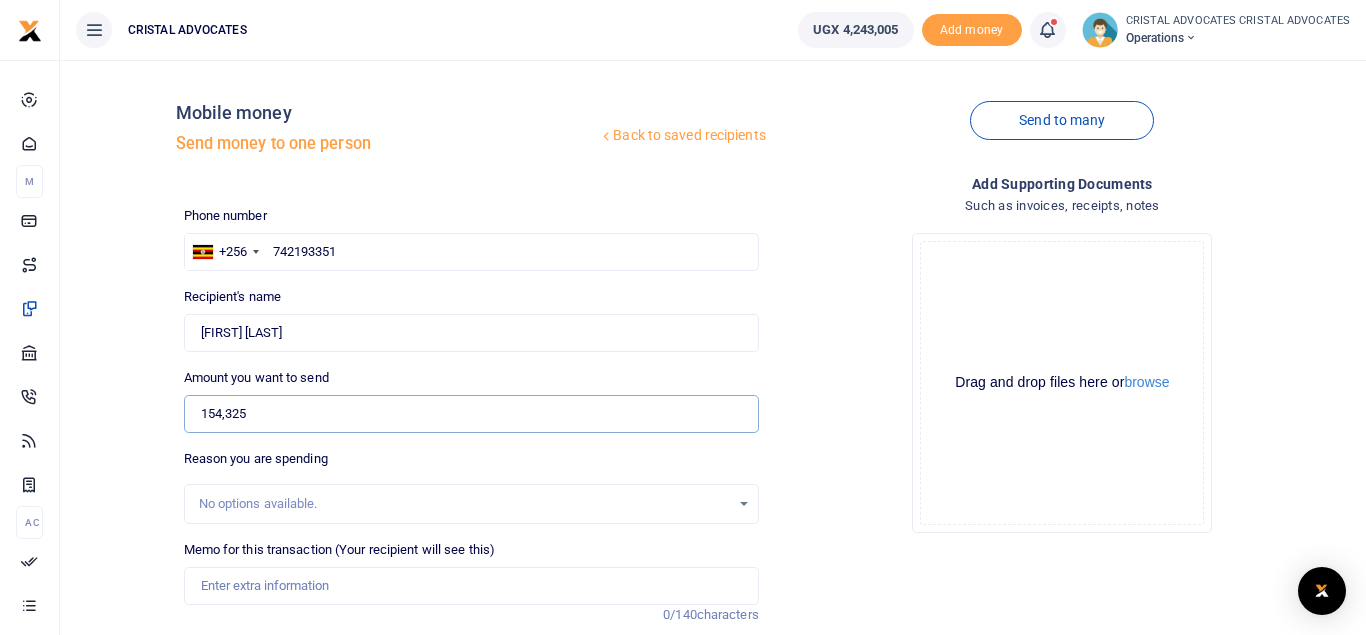 type on "154,325" 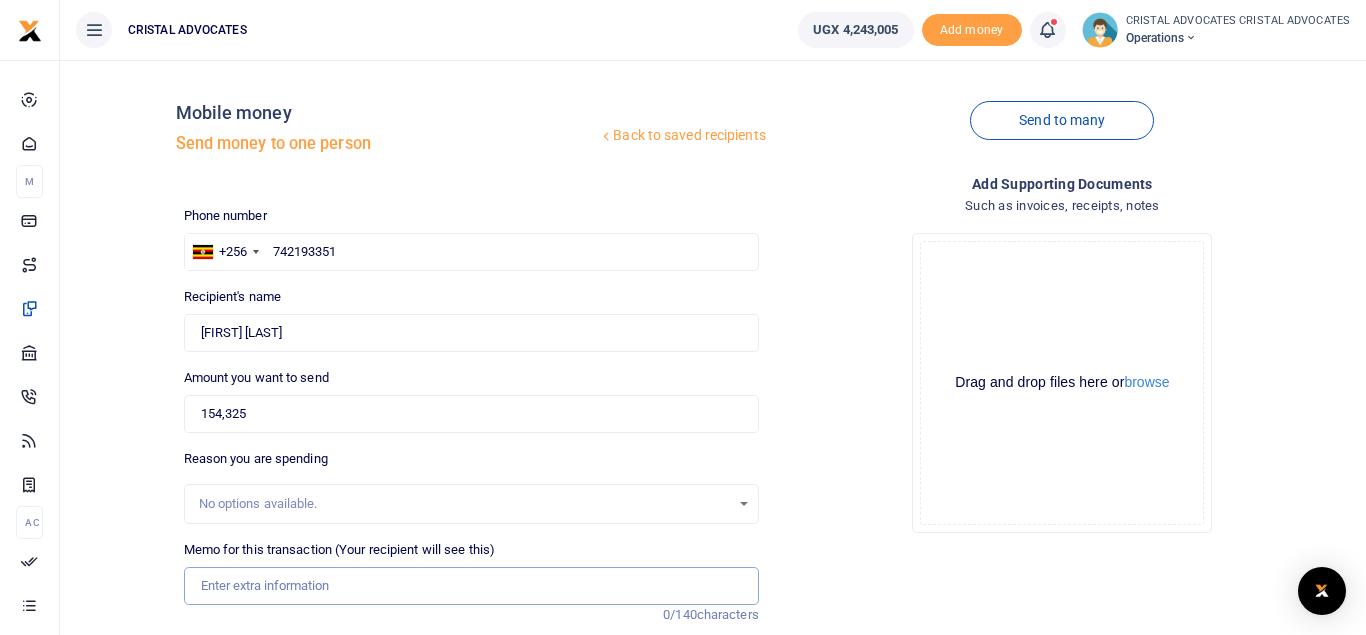 click on "Memo for this transaction (Your recipient will see this)" at bounding box center [471, 586] 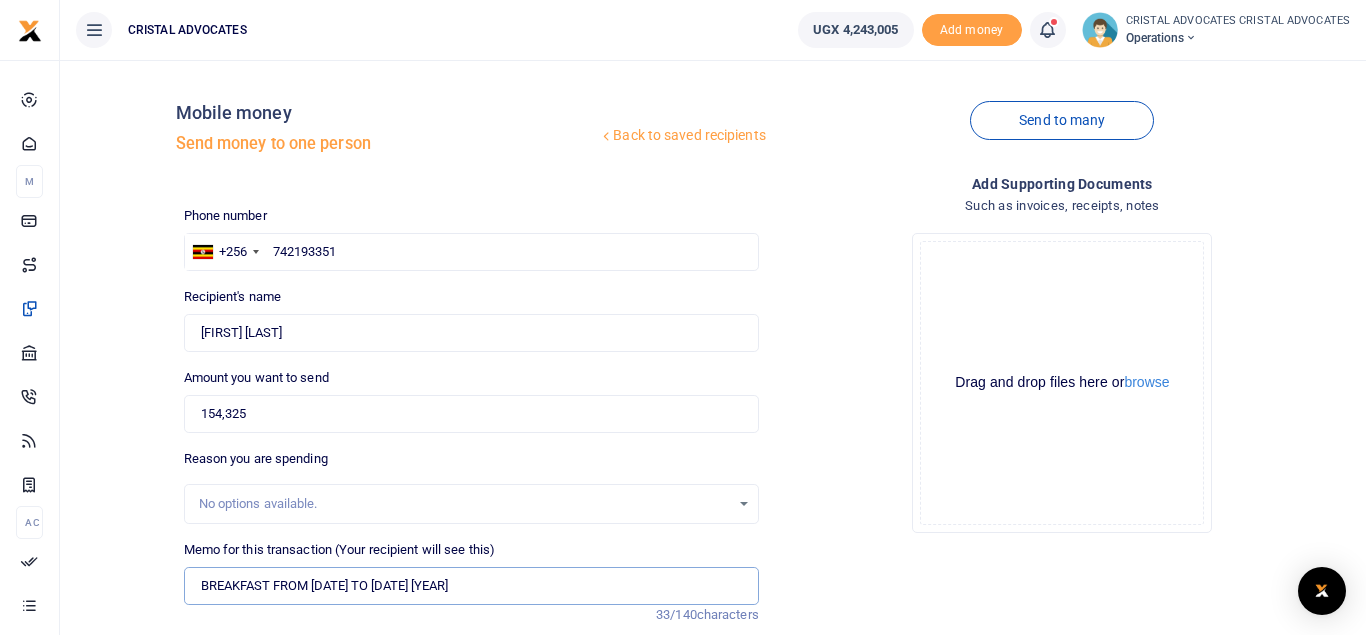 click on "BREAKFAST FROM [DATE] TO [DATE] [YEAR]" at bounding box center (471, 586) 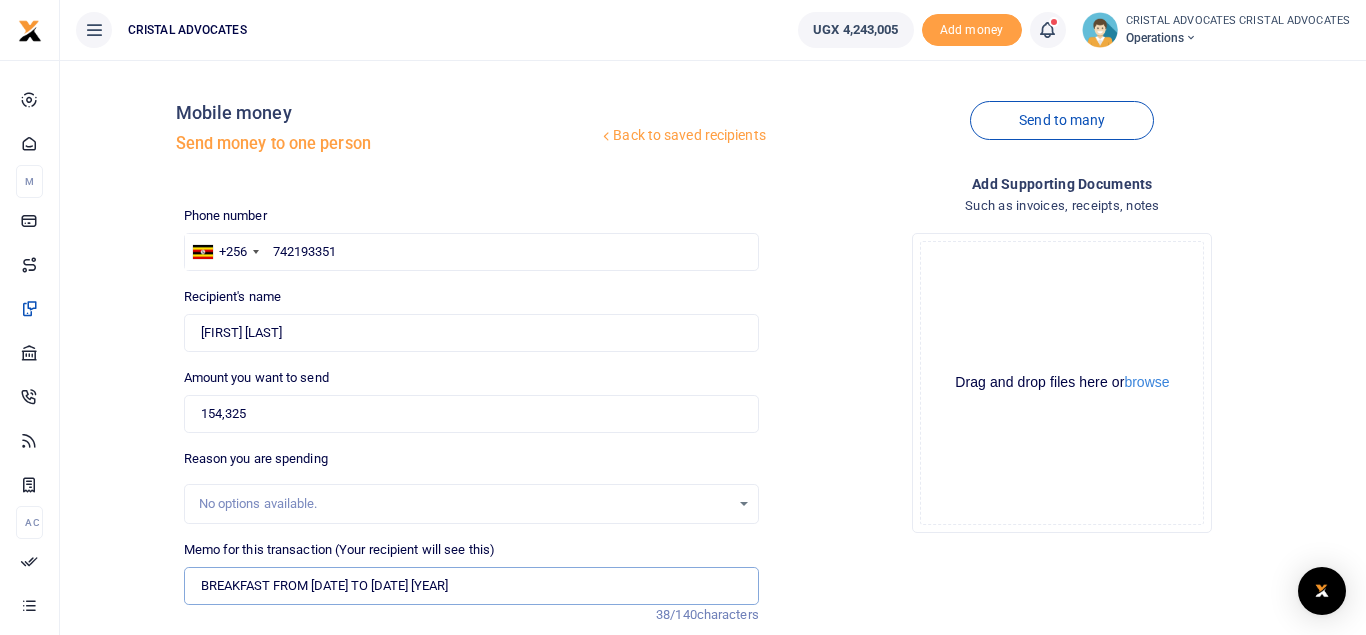 click on "BREAKFAST FROM 28 JULY TO 18 JULY 2025" at bounding box center [471, 586] 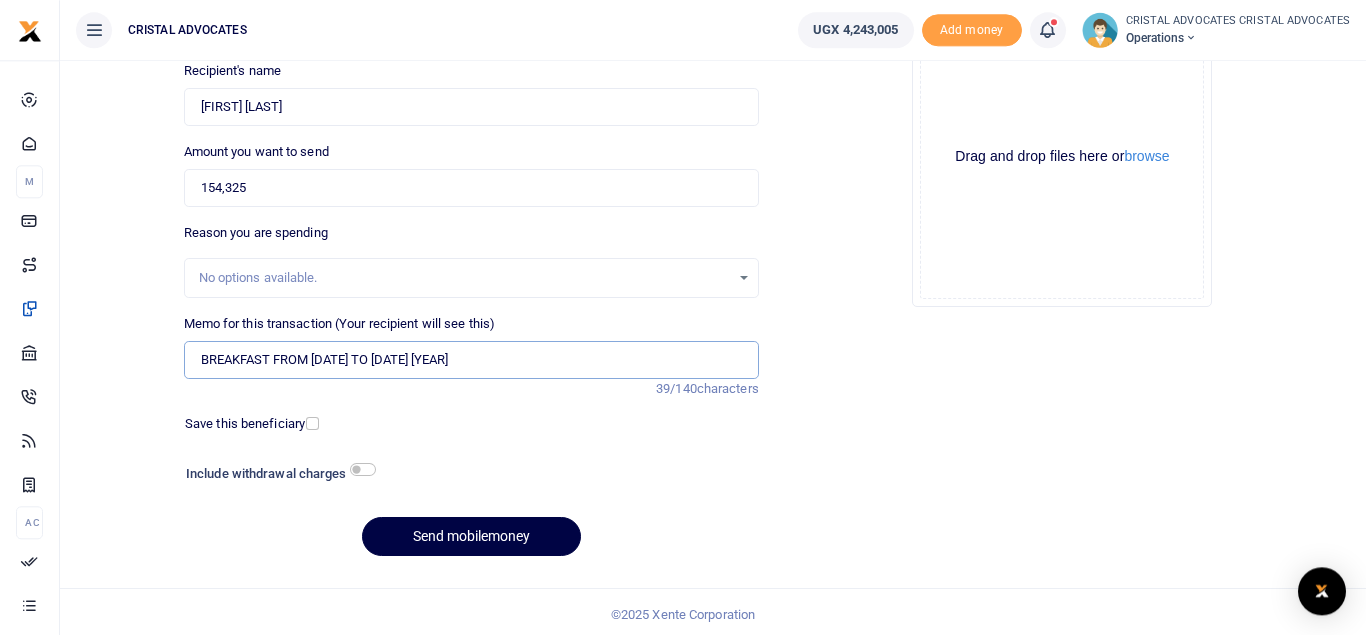 scroll, scrollTop: 231, scrollLeft: 0, axis: vertical 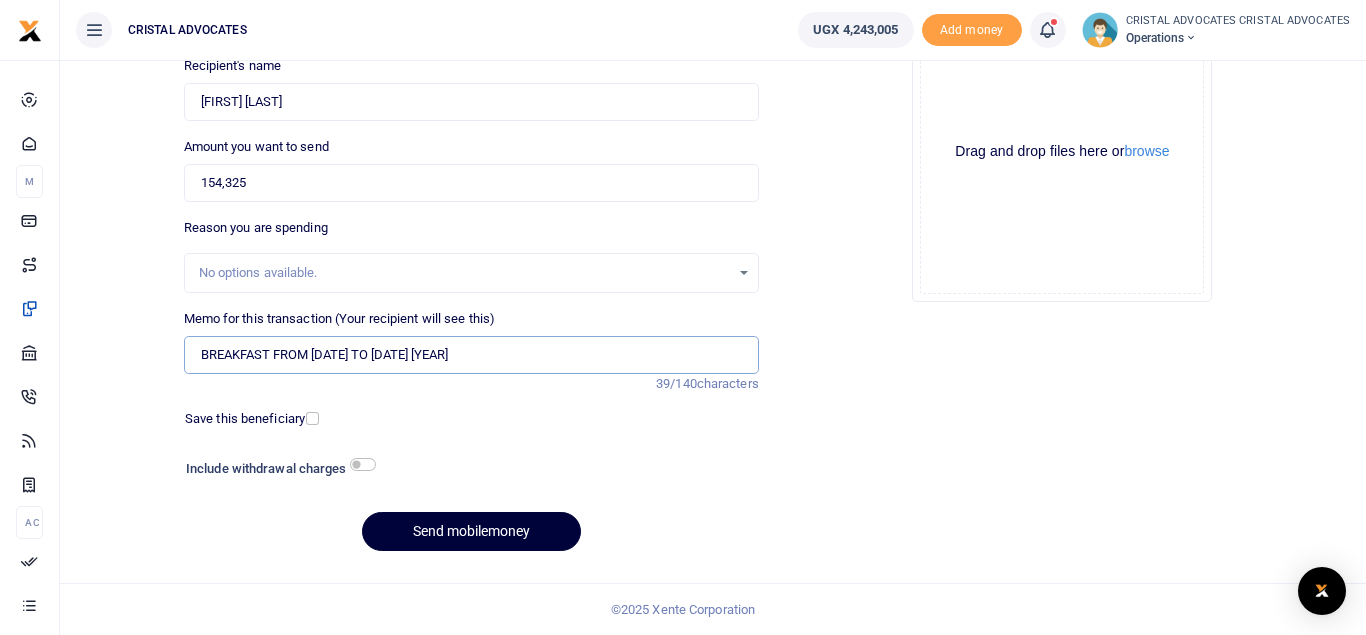 type on "BREAKFAST FROM 28 JULY TO 1 AUGUST 2025" 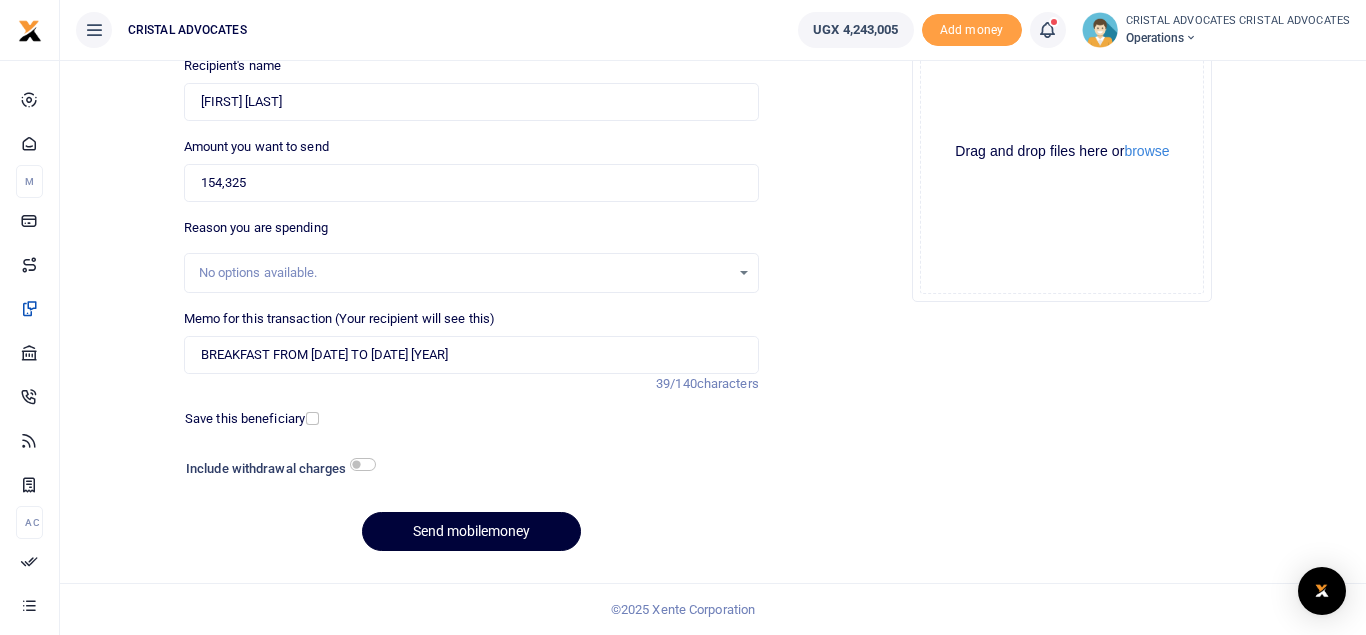 click on "Send mobilemoney" at bounding box center (471, 531) 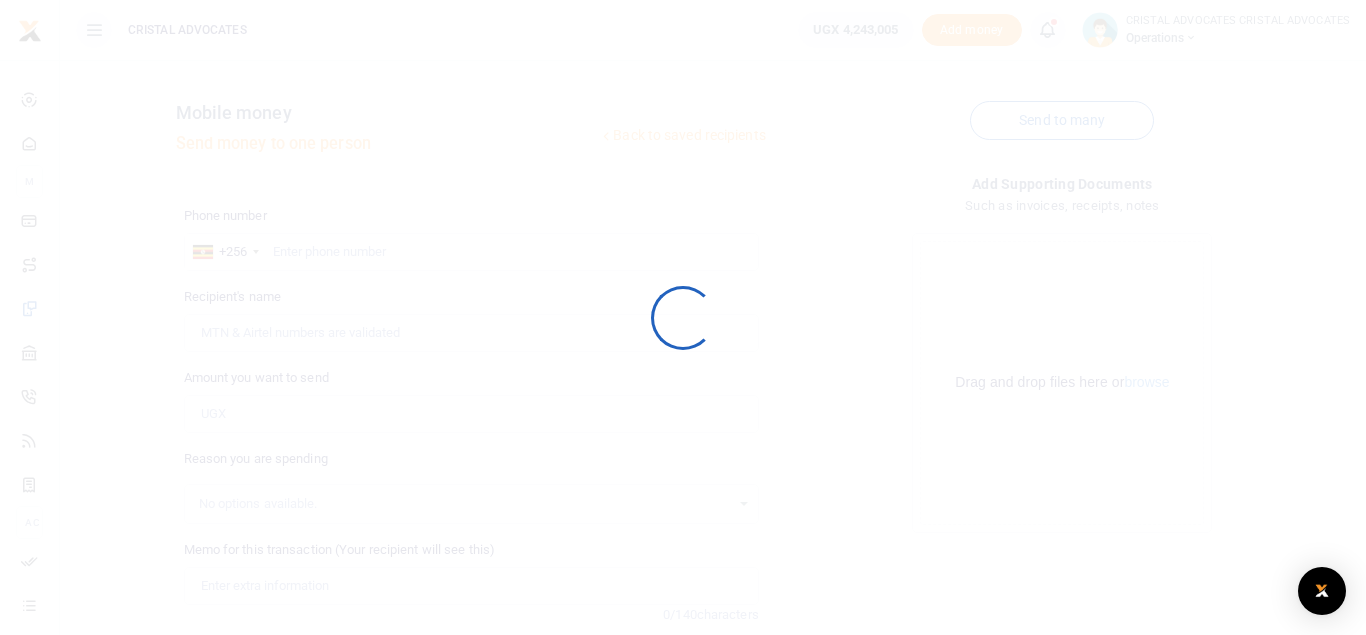scroll, scrollTop: 0, scrollLeft: 0, axis: both 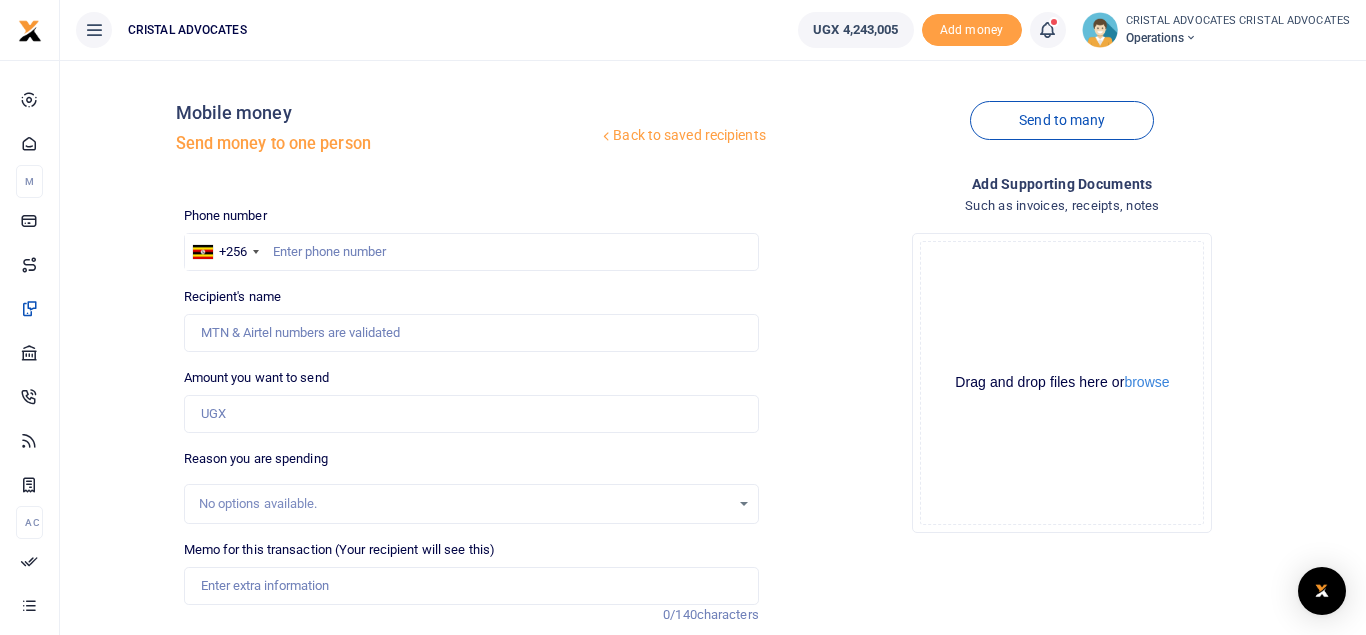 click at bounding box center (1047, 30) 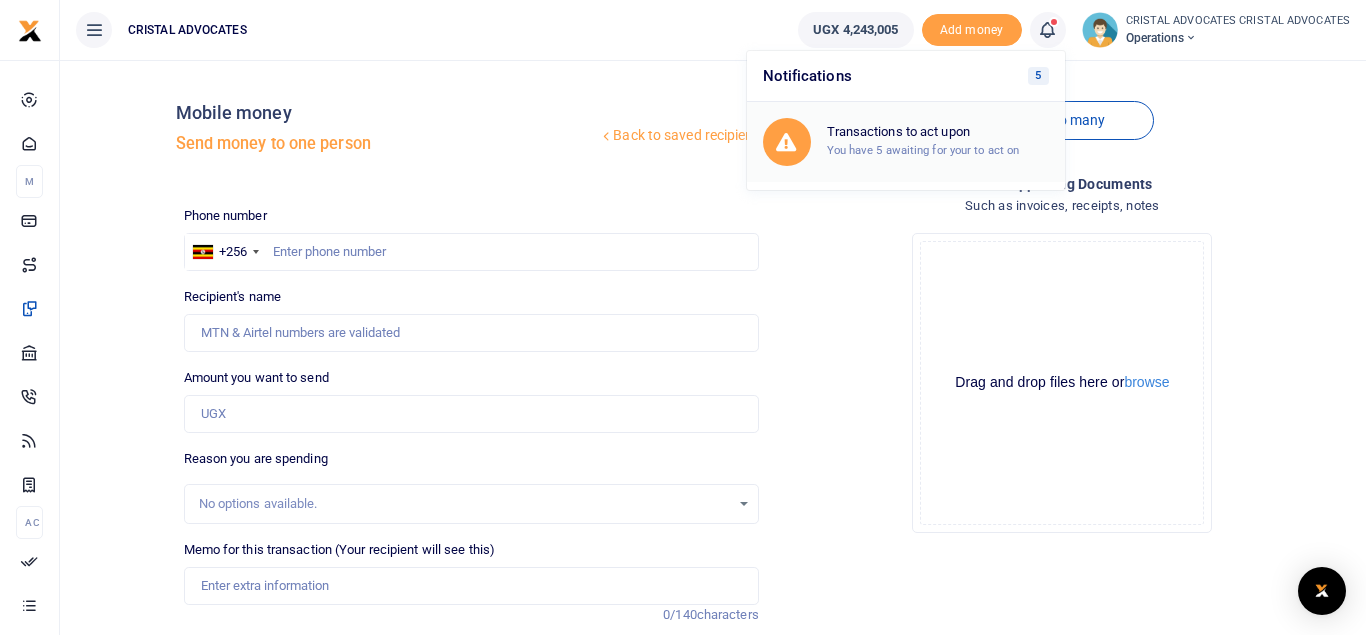 click on "Transactions to act upon" at bounding box center [938, 132] 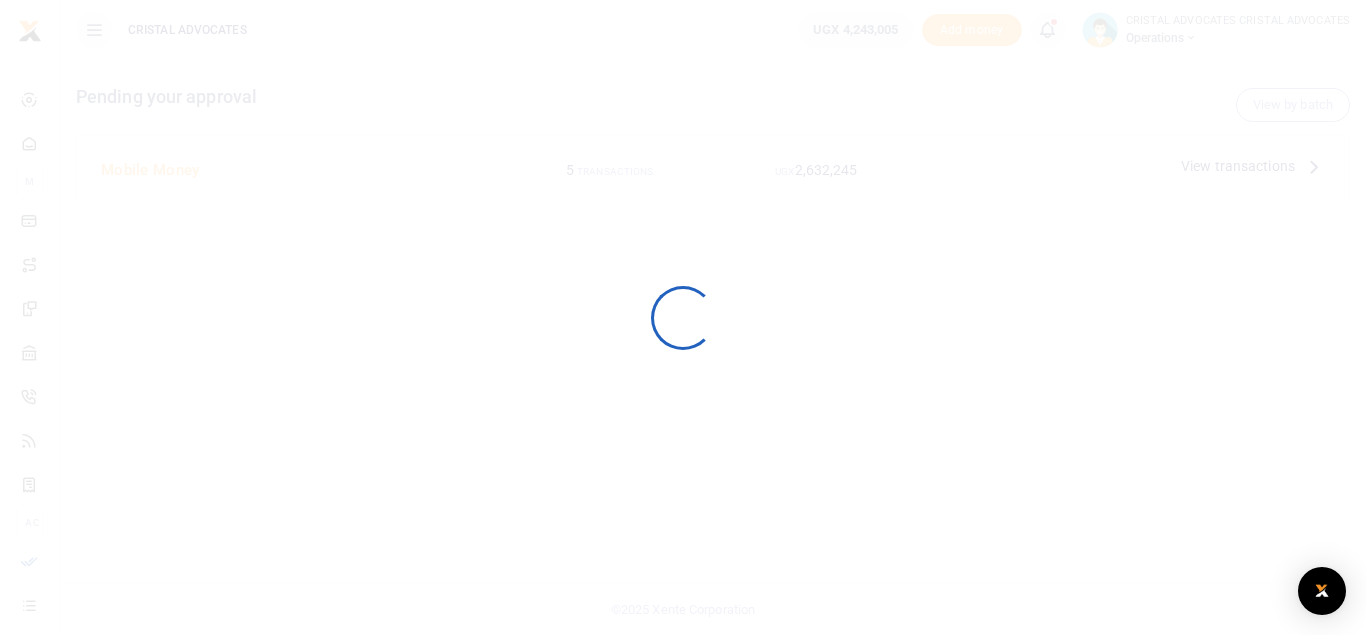 scroll, scrollTop: 0, scrollLeft: 0, axis: both 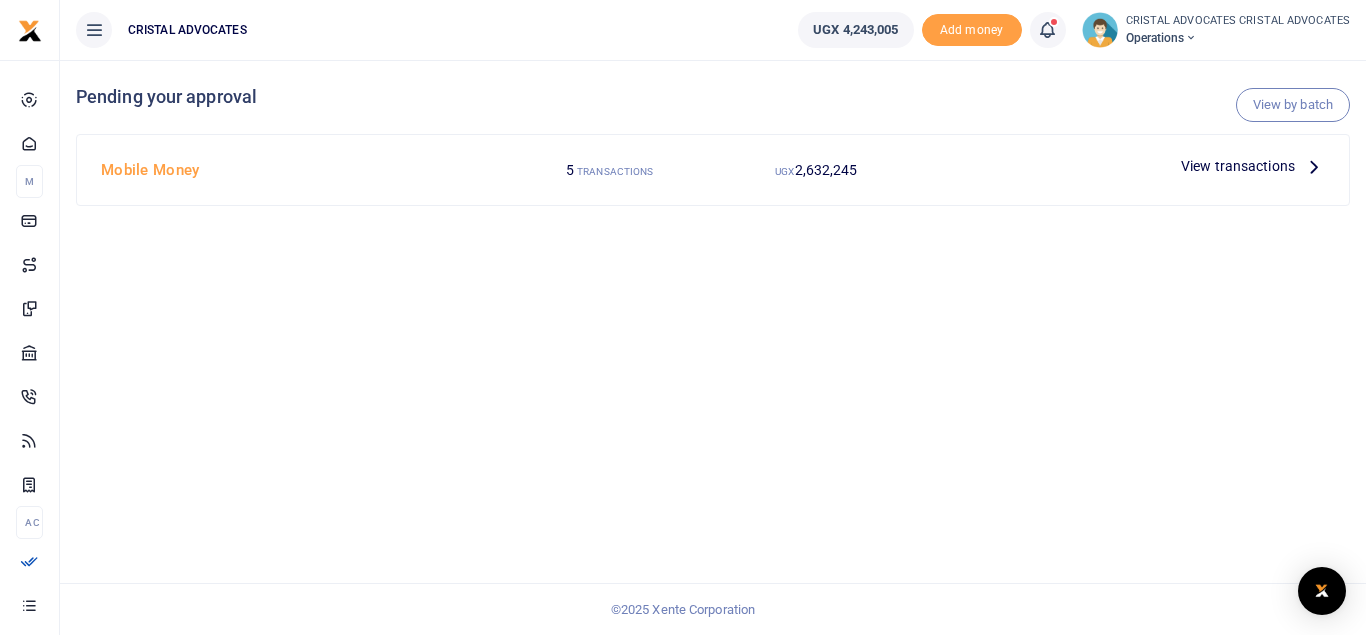 click on "View by batch
Pending your approval" at bounding box center (713, 97) 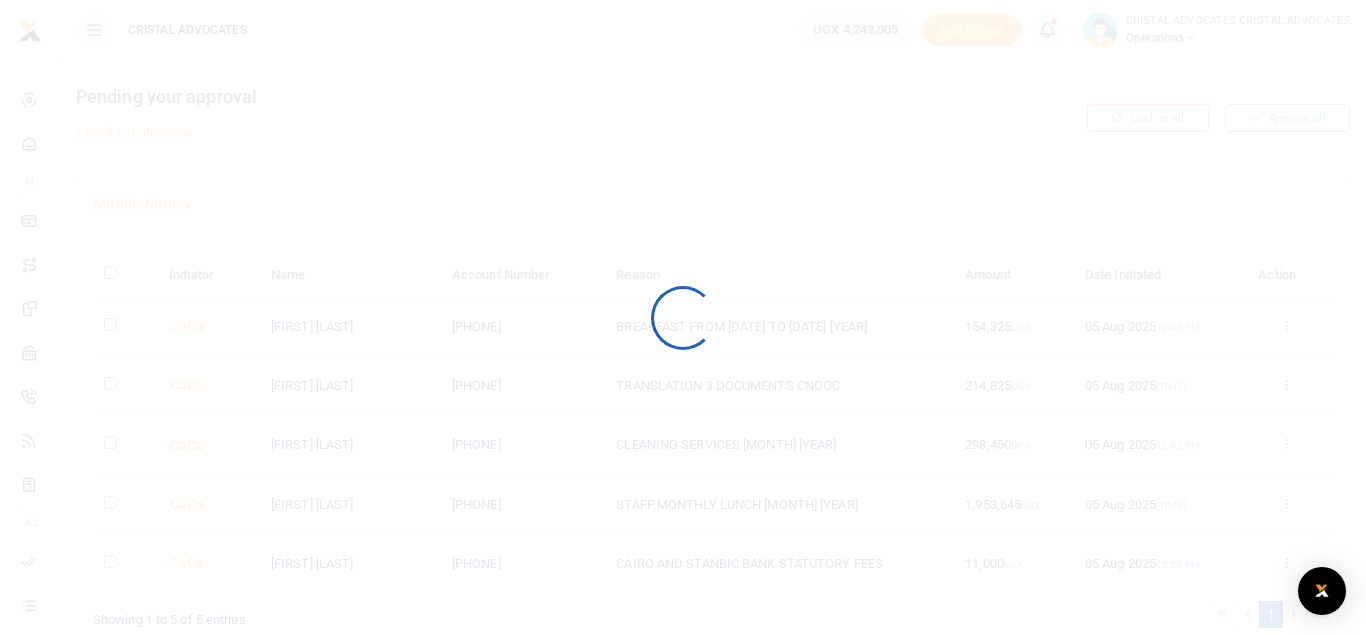scroll, scrollTop: 0, scrollLeft: 0, axis: both 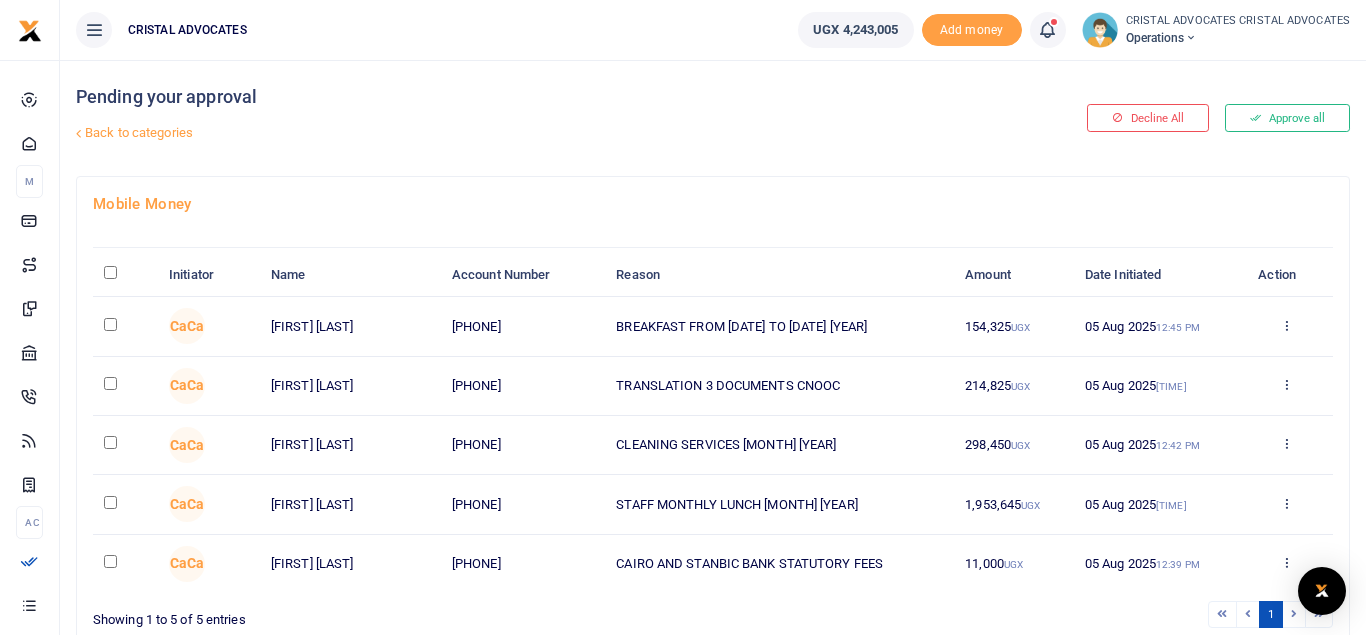 click at bounding box center (110, 272) 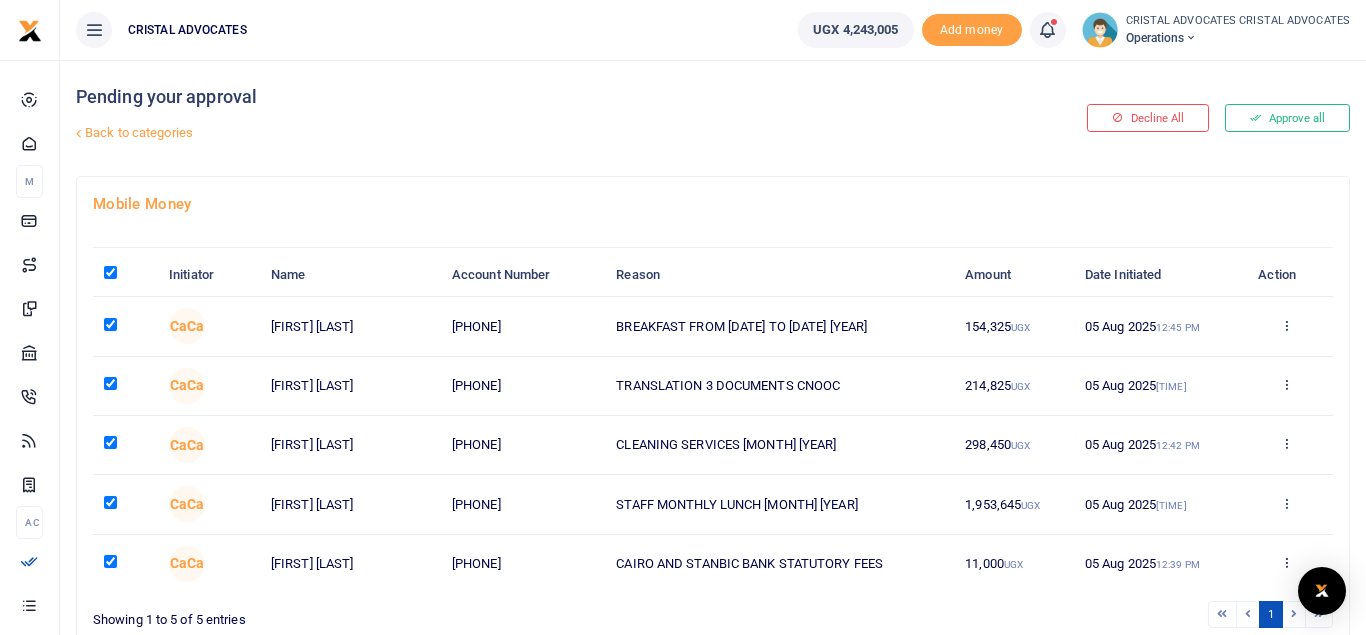 checkbox on "true" 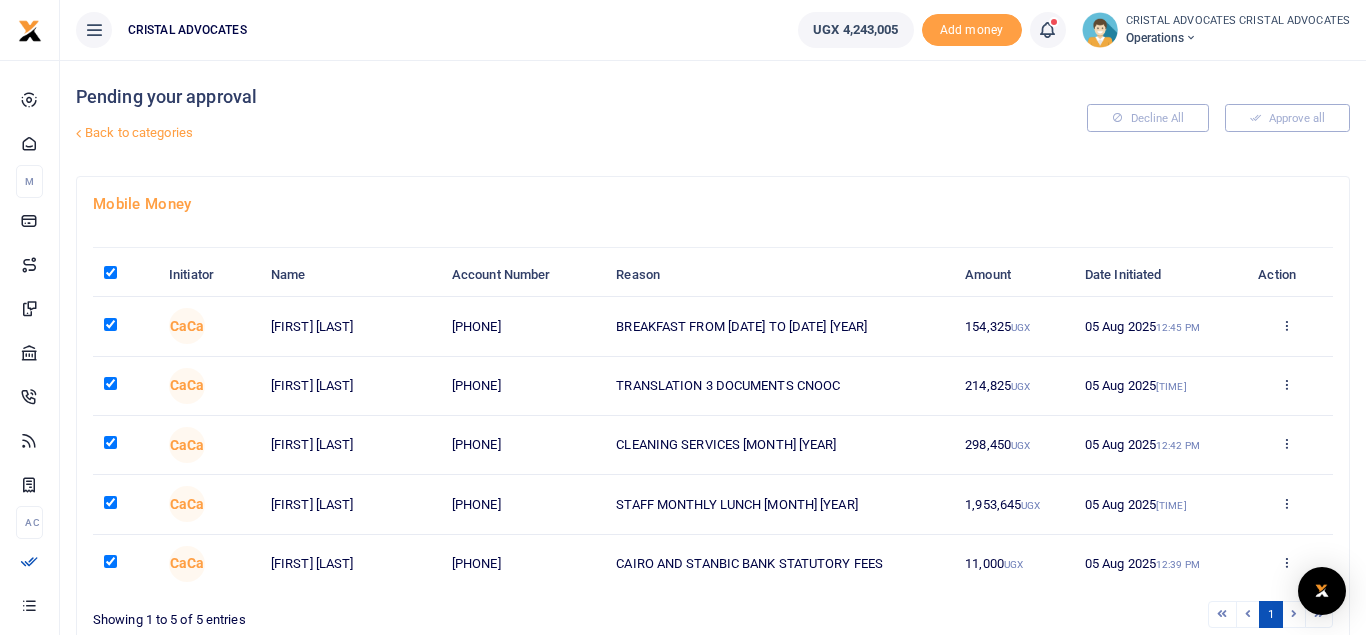click at bounding box center (110, 272) 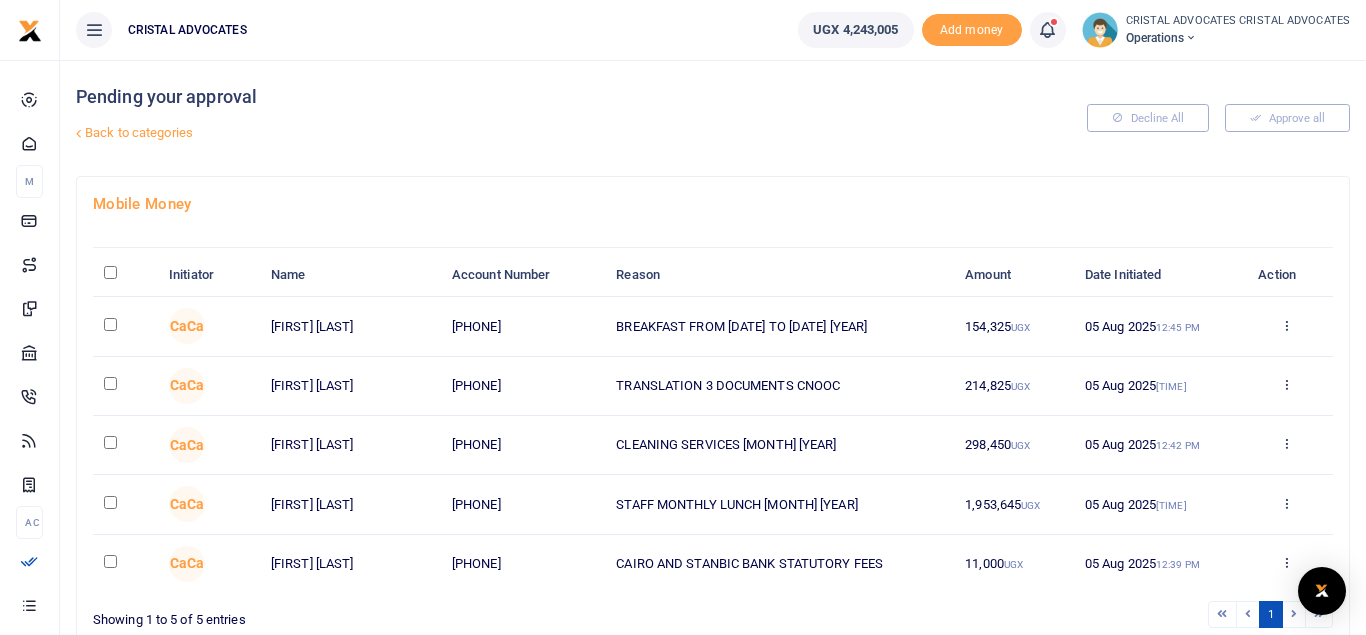 checkbox on "false" 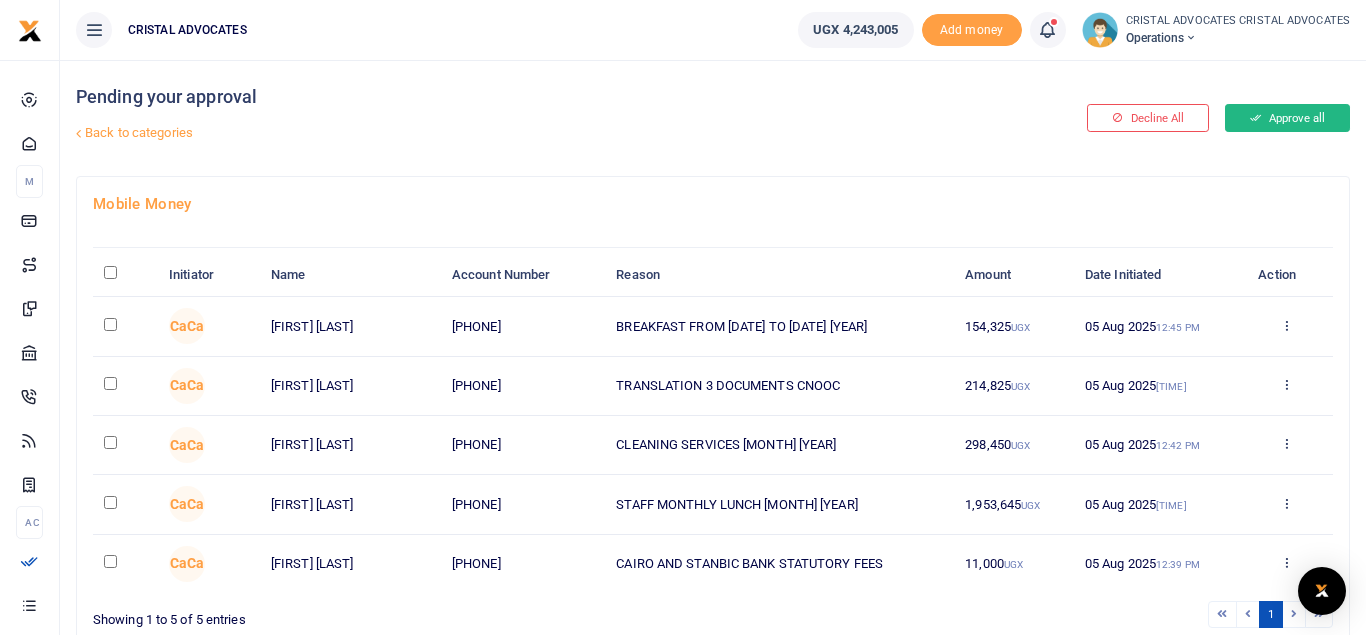 click on "Approve all" at bounding box center (1287, 118) 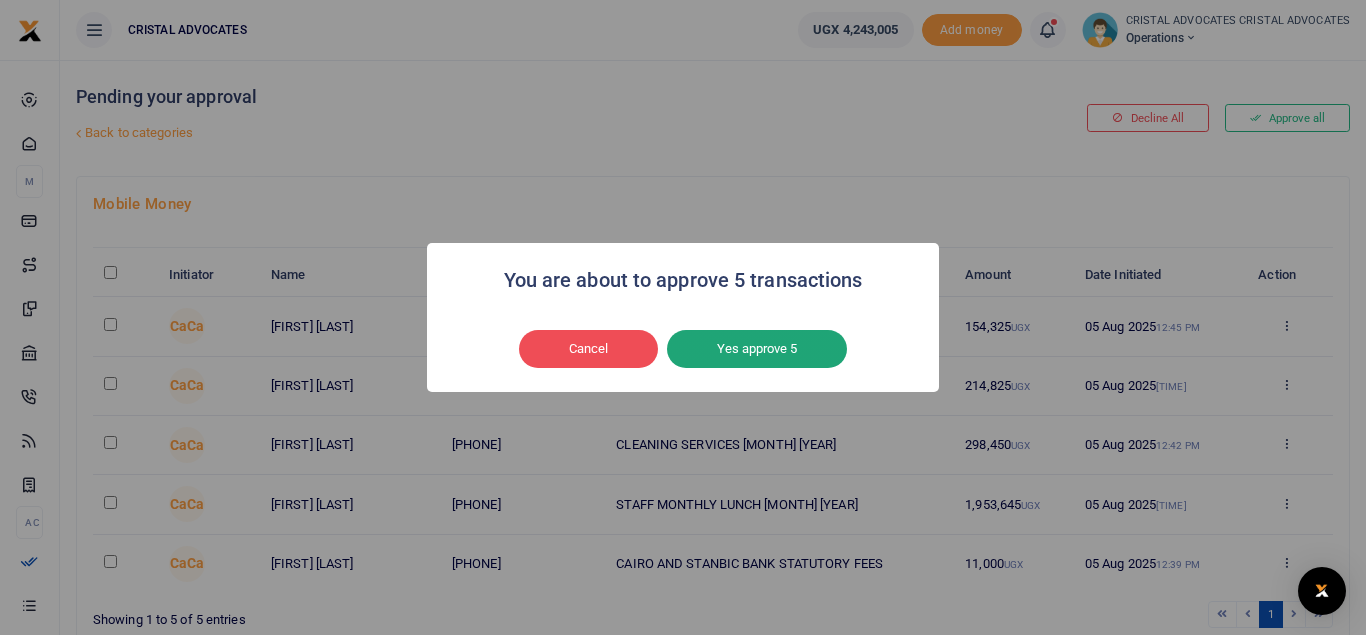 click on "Yes approve 5" at bounding box center [757, 349] 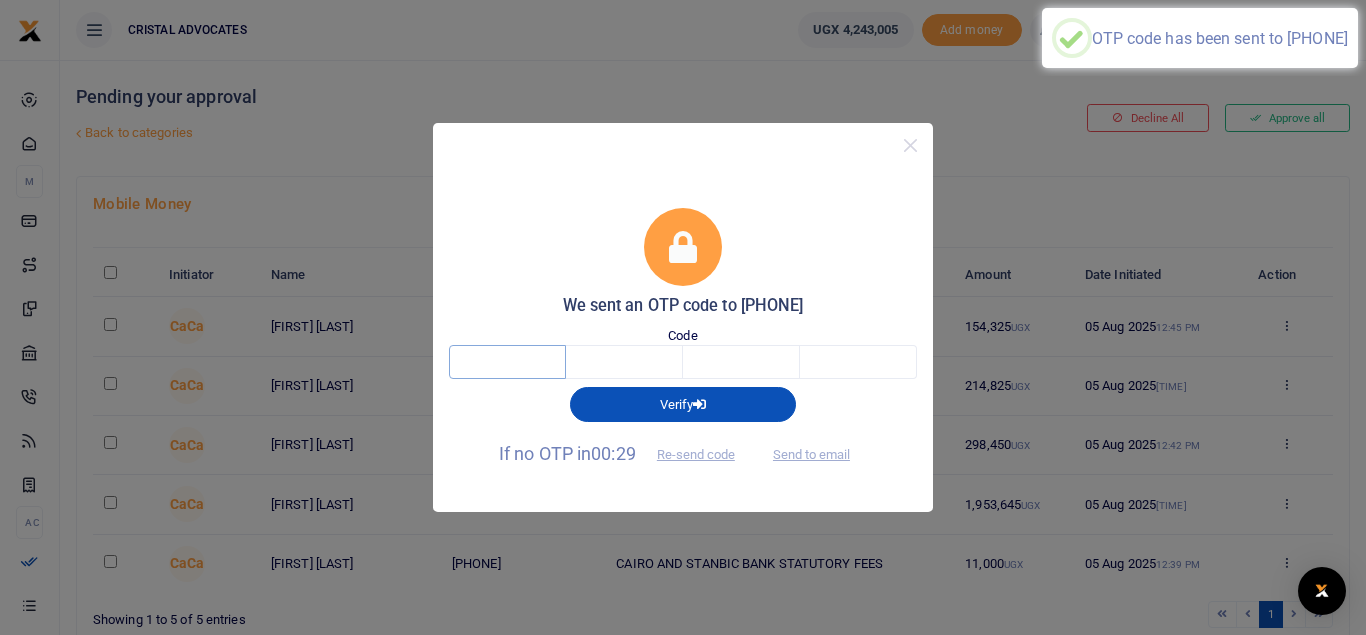 click at bounding box center [507, 362] 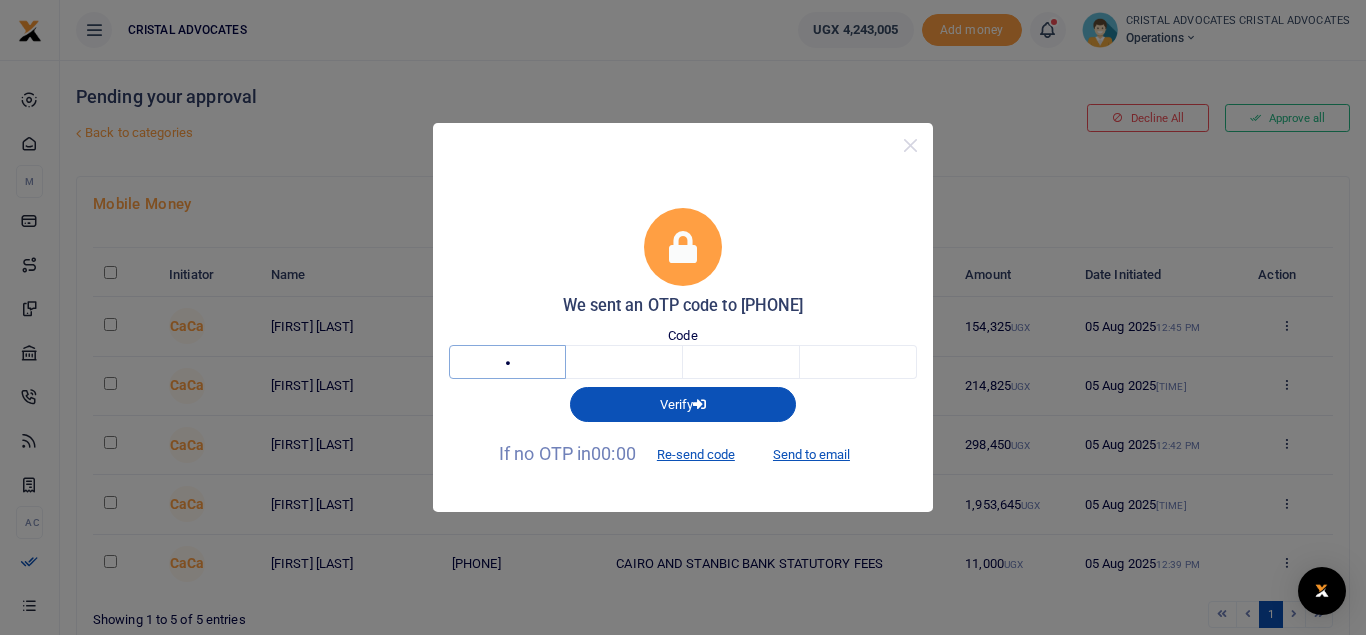 type on "8" 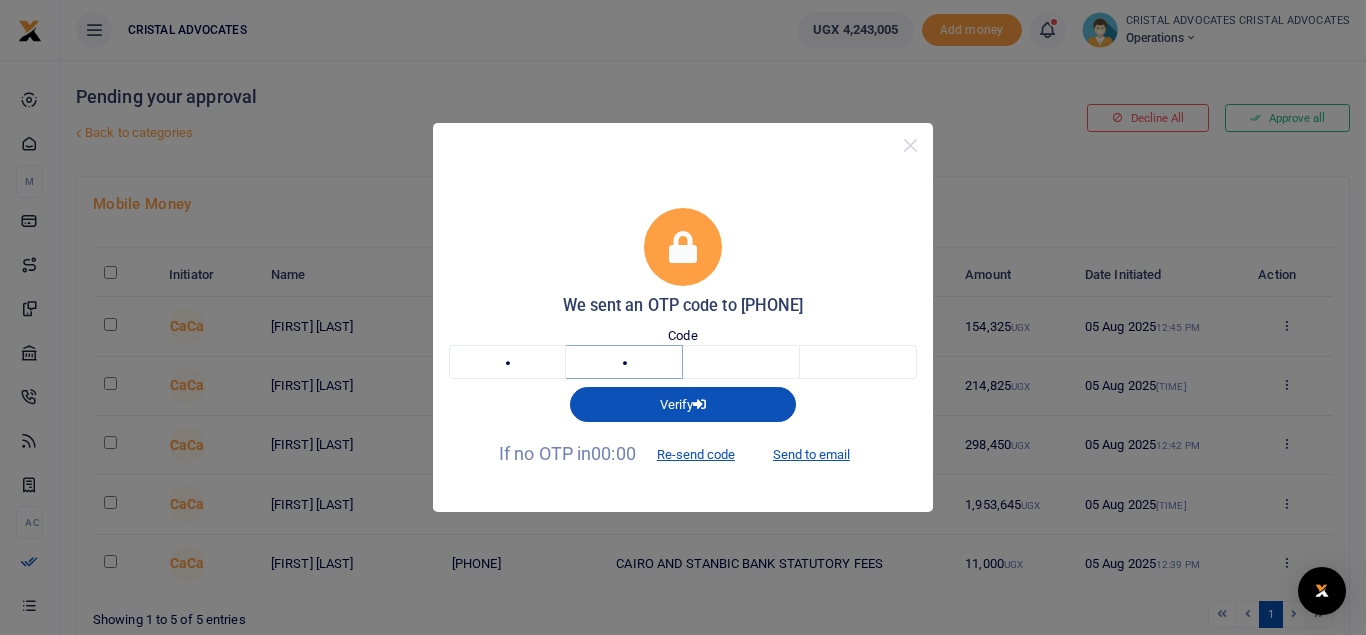 type on "2" 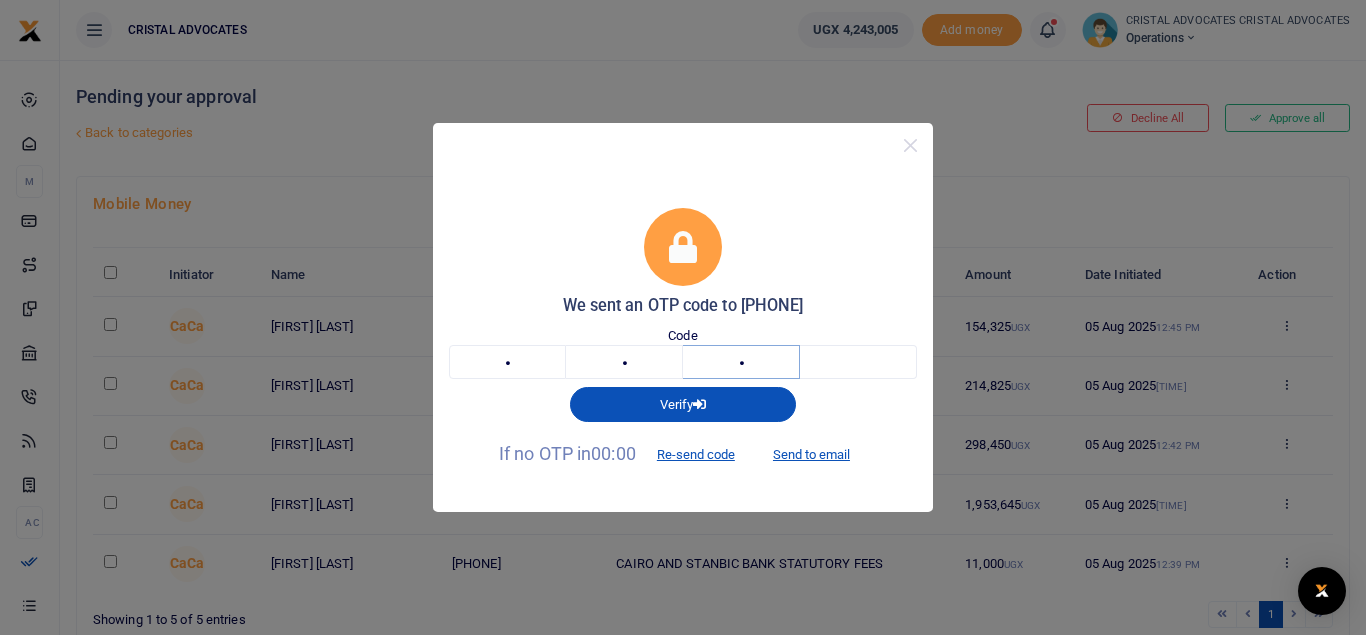 type on "4" 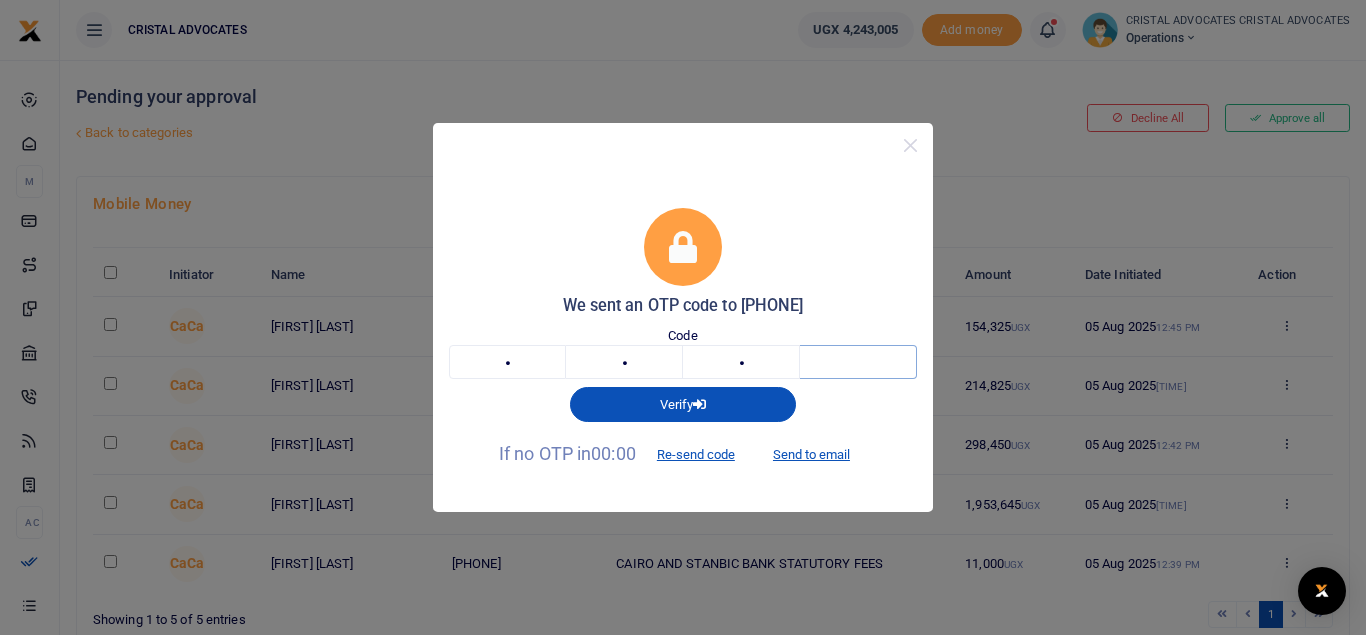 type on "1" 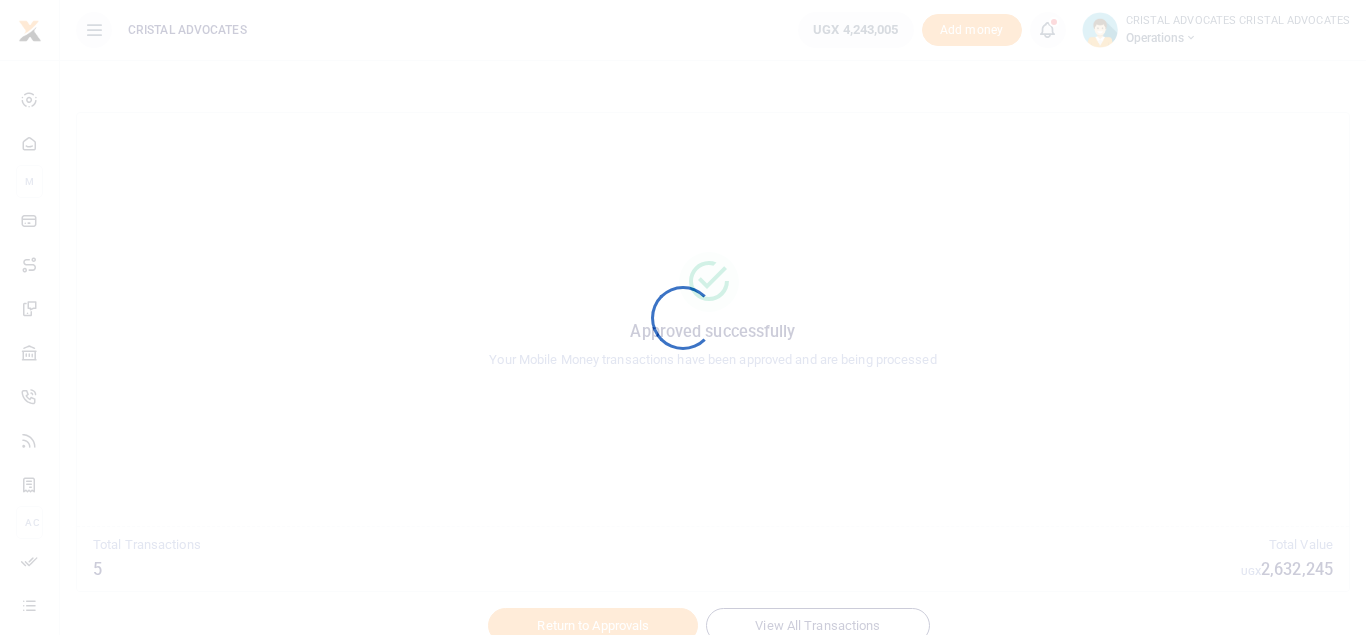 scroll, scrollTop: 0, scrollLeft: 0, axis: both 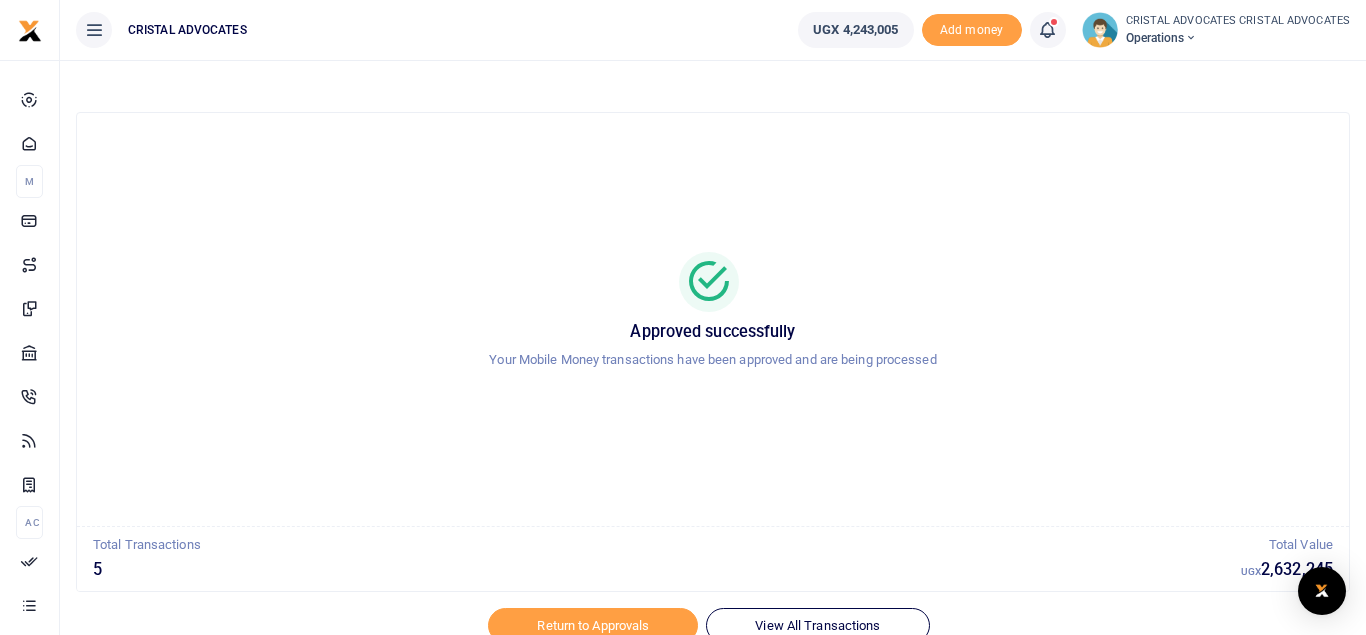 click on "Your Mobile Money transactions have been approved and are being processed" at bounding box center (713, 360) 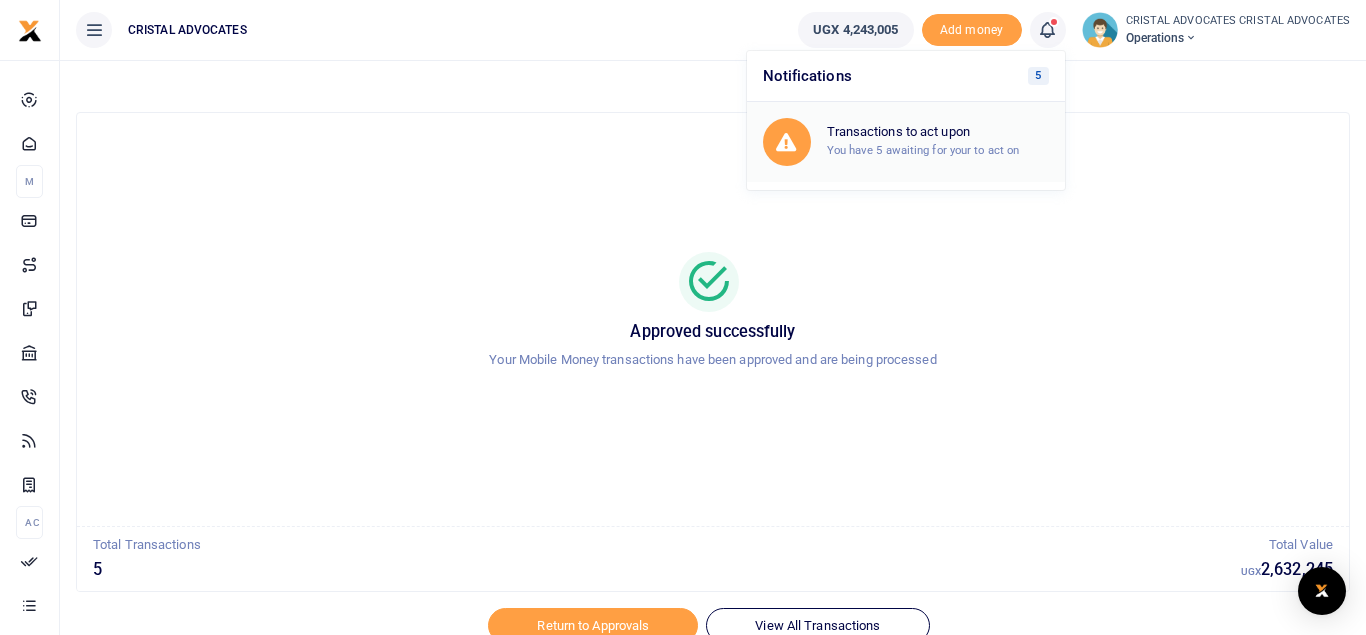 click on "Transactions to act upon" at bounding box center [938, 132] 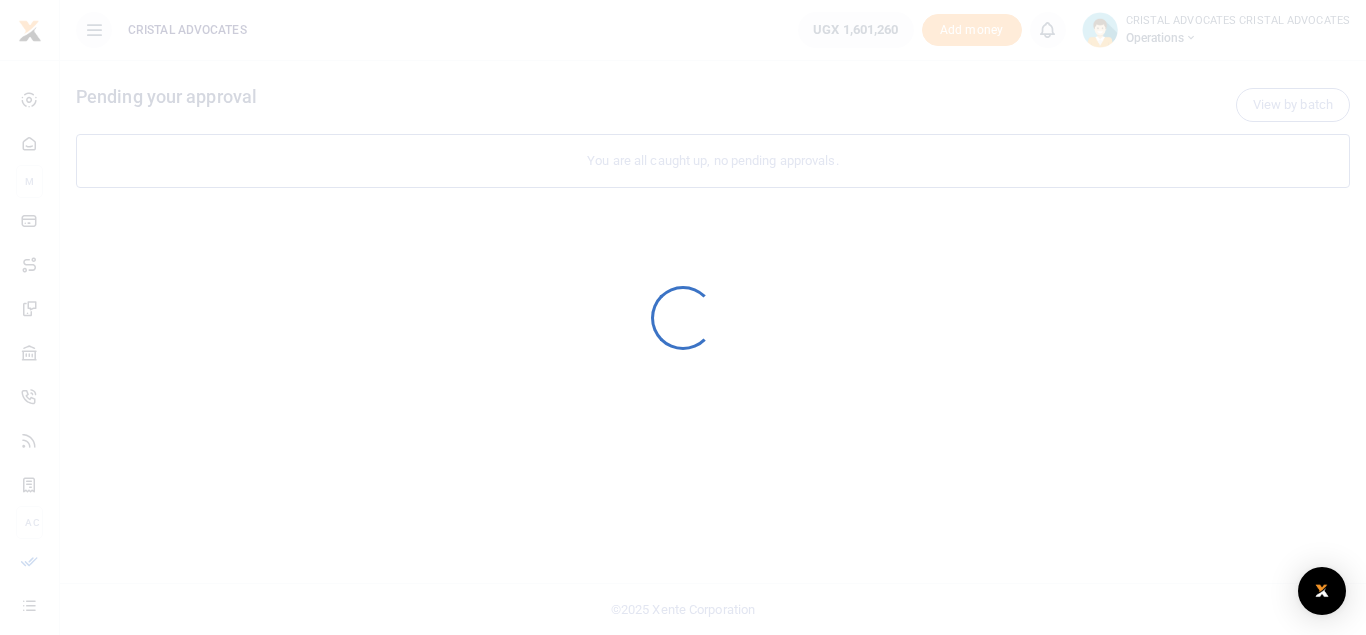 scroll, scrollTop: 0, scrollLeft: 0, axis: both 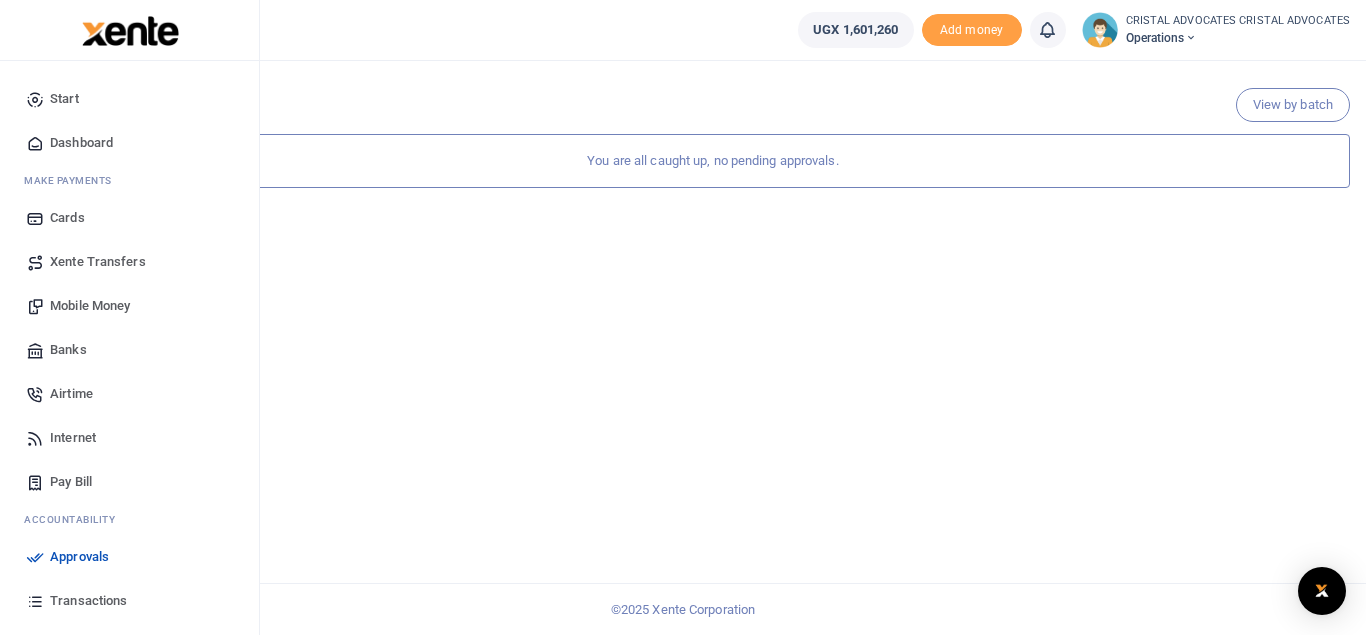 click on "Mobile Money" at bounding box center (90, 306) 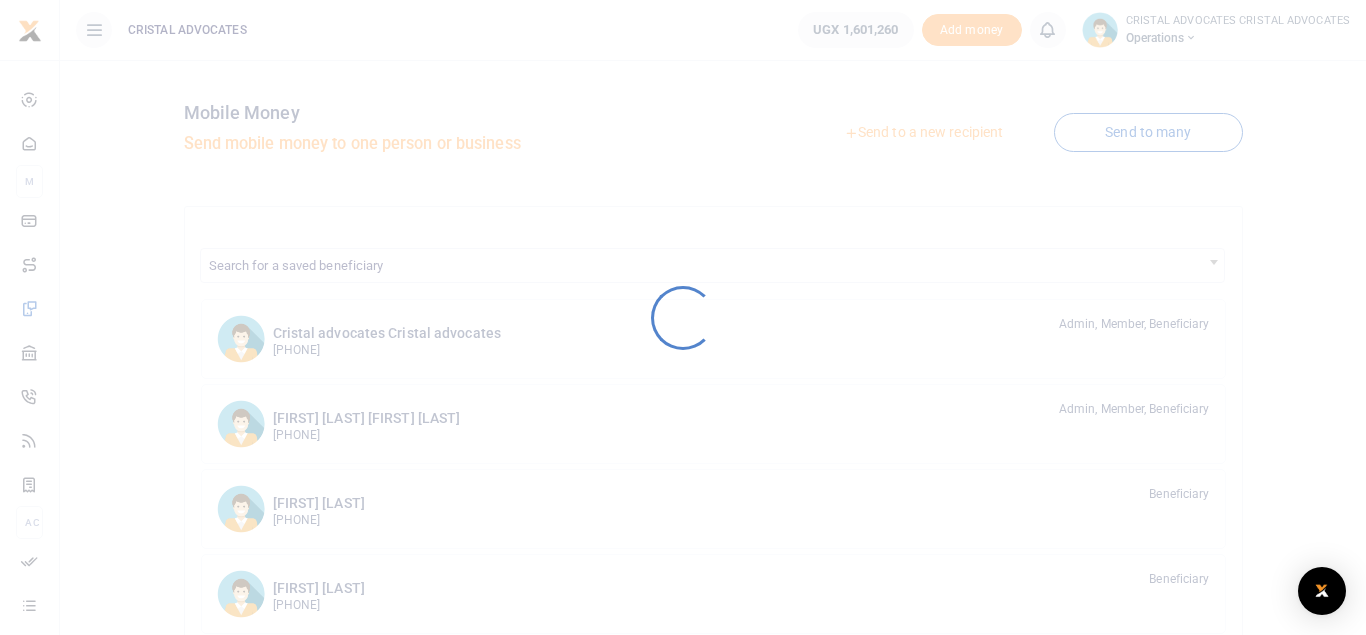 scroll, scrollTop: 0, scrollLeft: 0, axis: both 